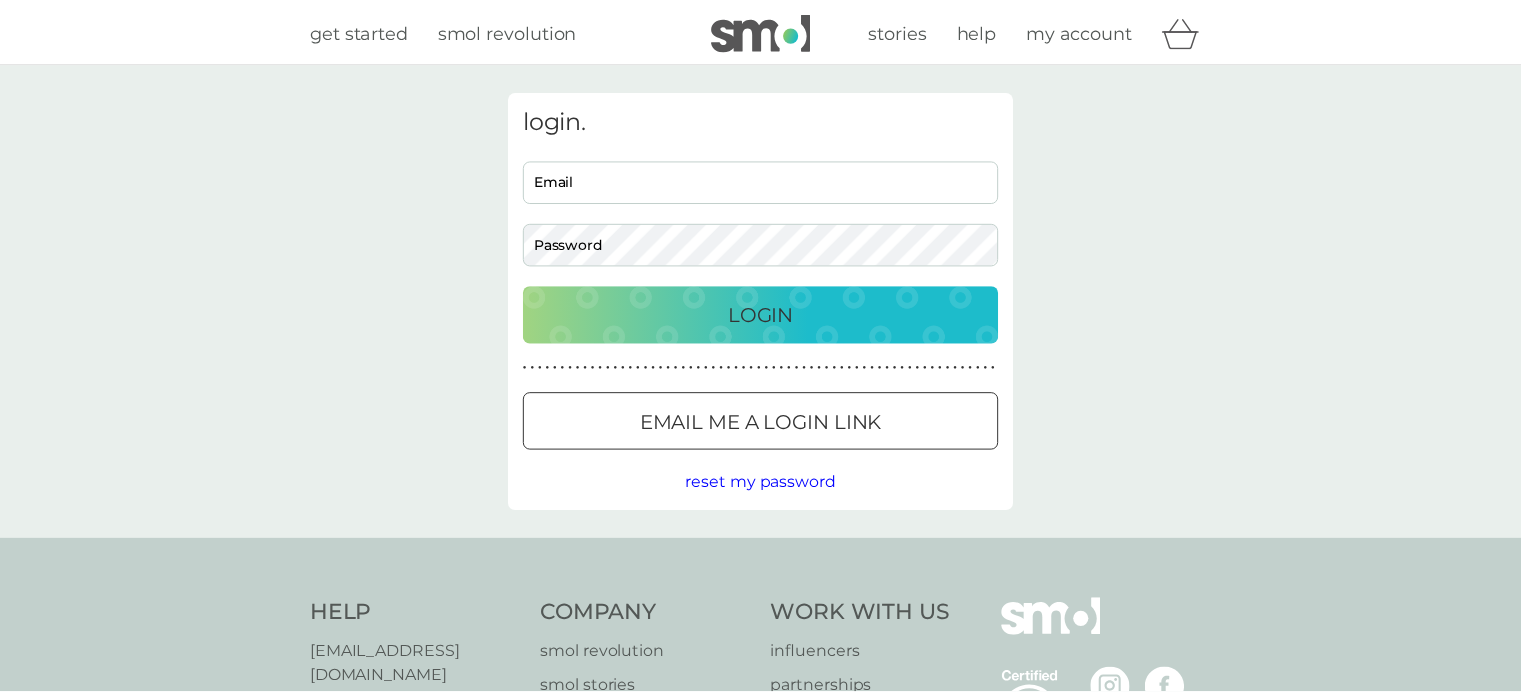 scroll, scrollTop: 0, scrollLeft: 0, axis: both 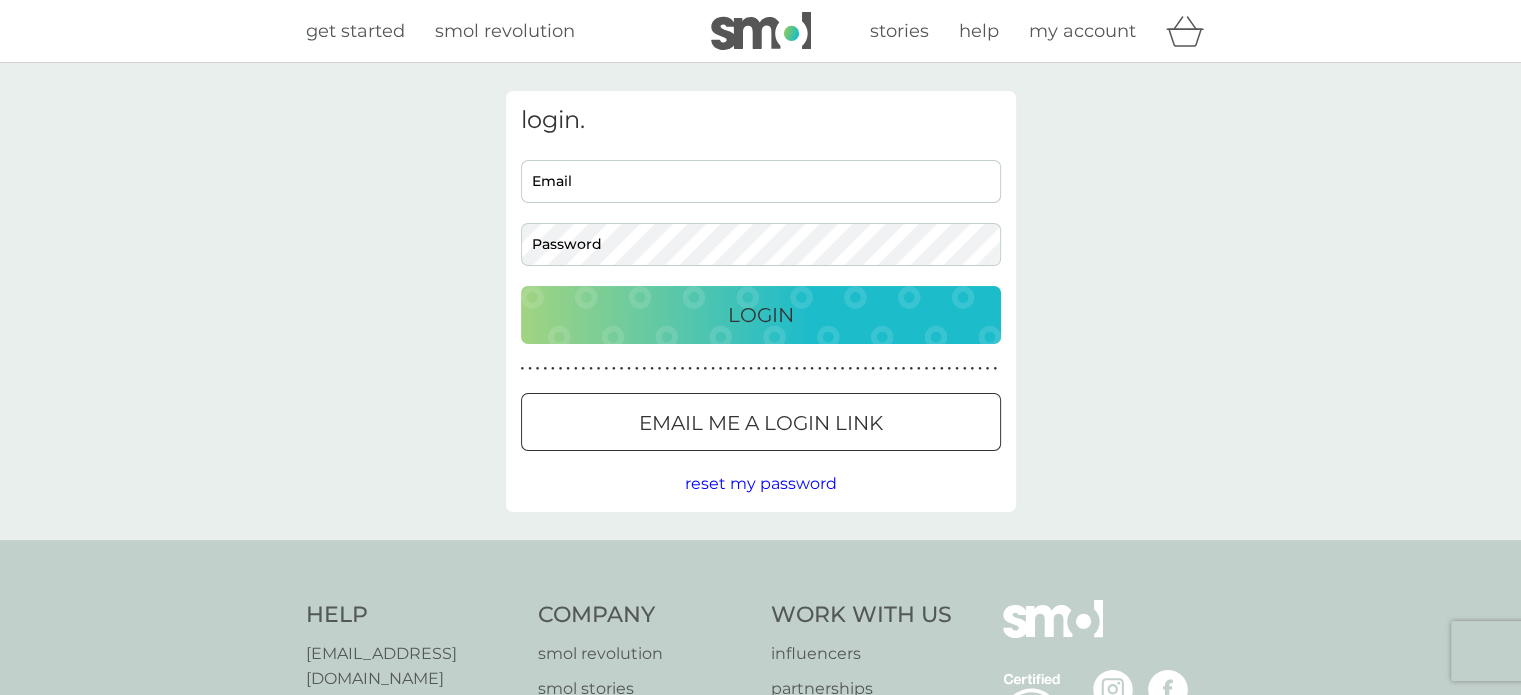 type on "[EMAIL_ADDRESS][DOMAIN_NAME]" 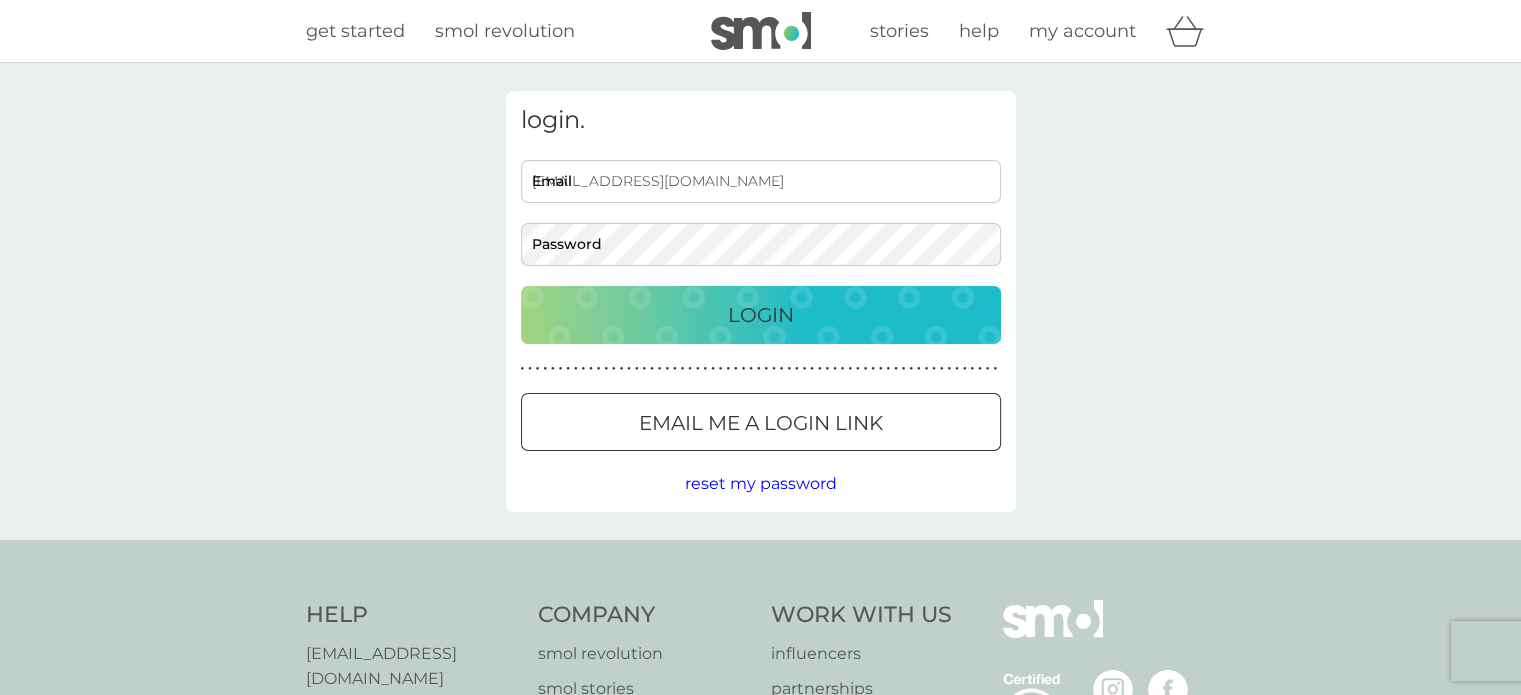 click on "Login" at bounding box center [761, 315] 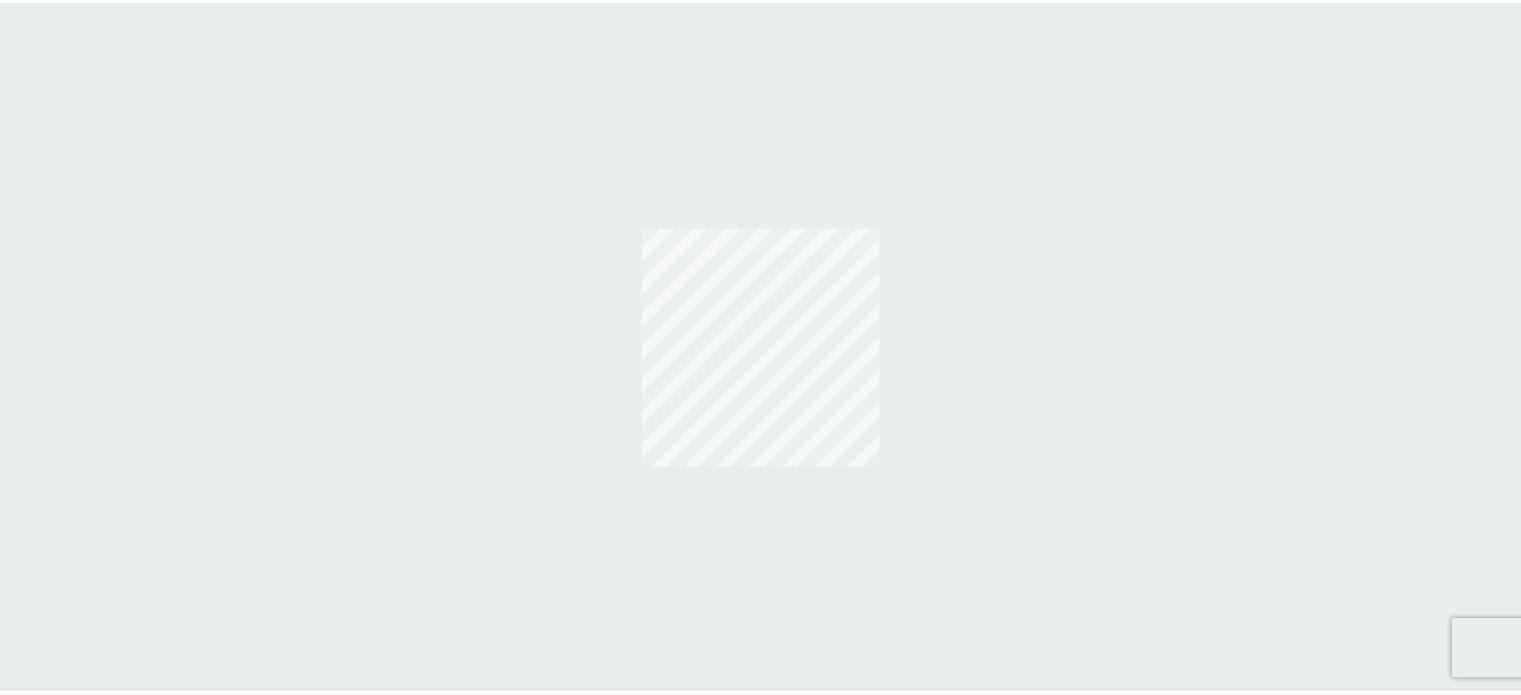 scroll, scrollTop: 0, scrollLeft: 0, axis: both 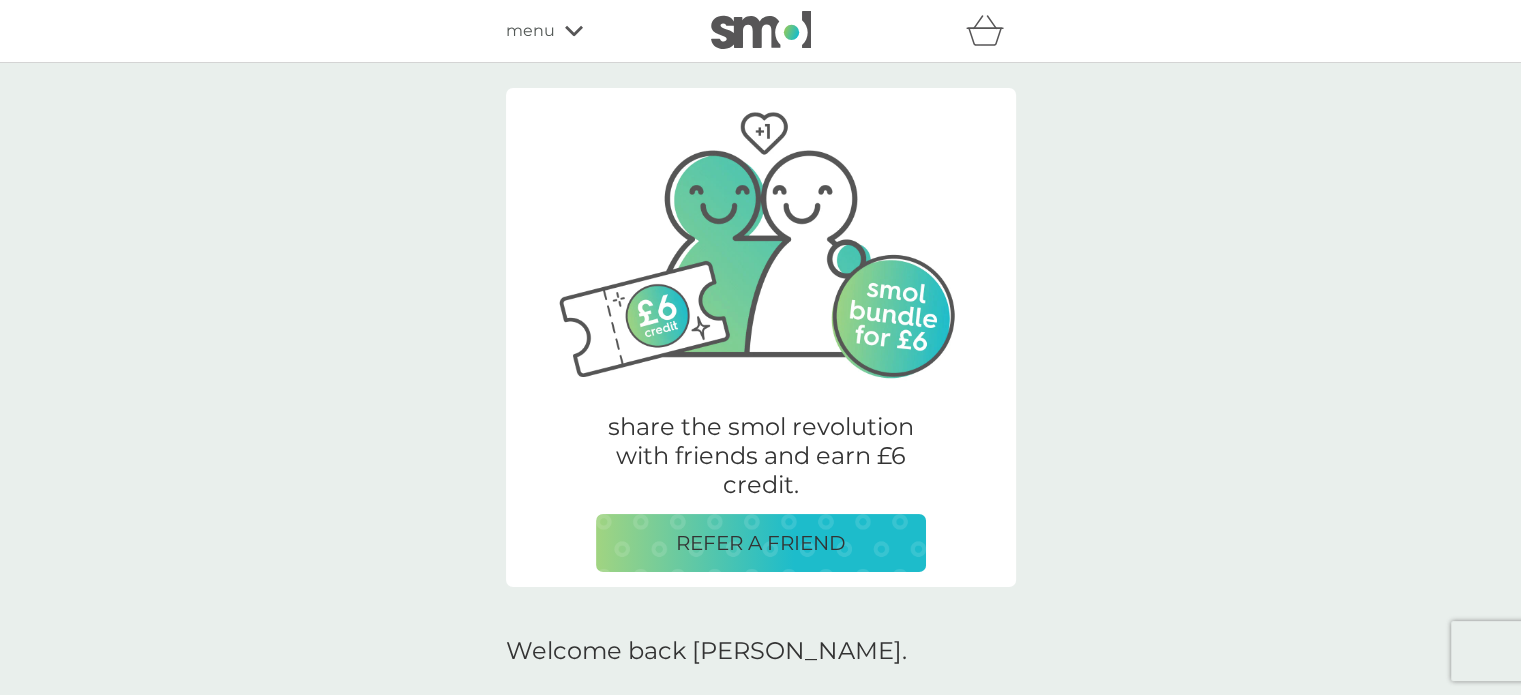 click 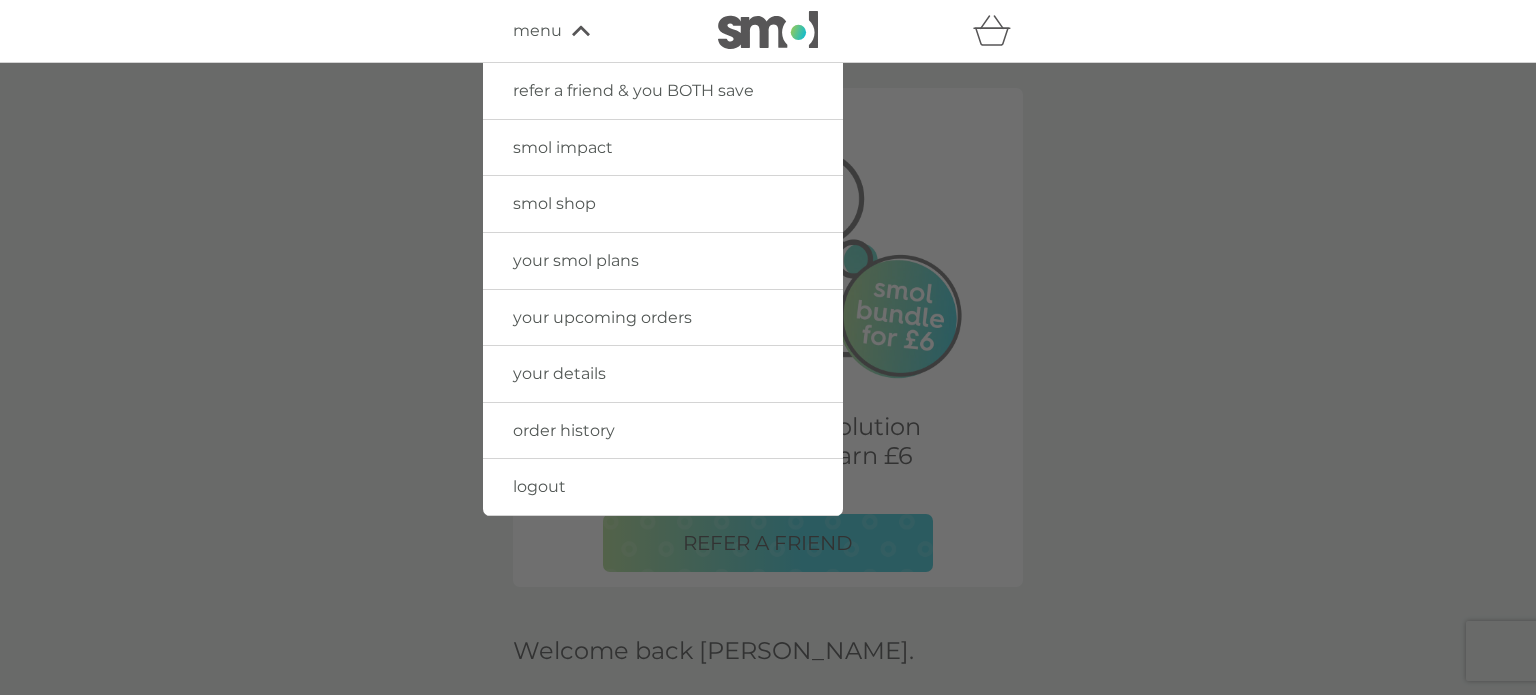 click on "logout" at bounding box center (663, 487) 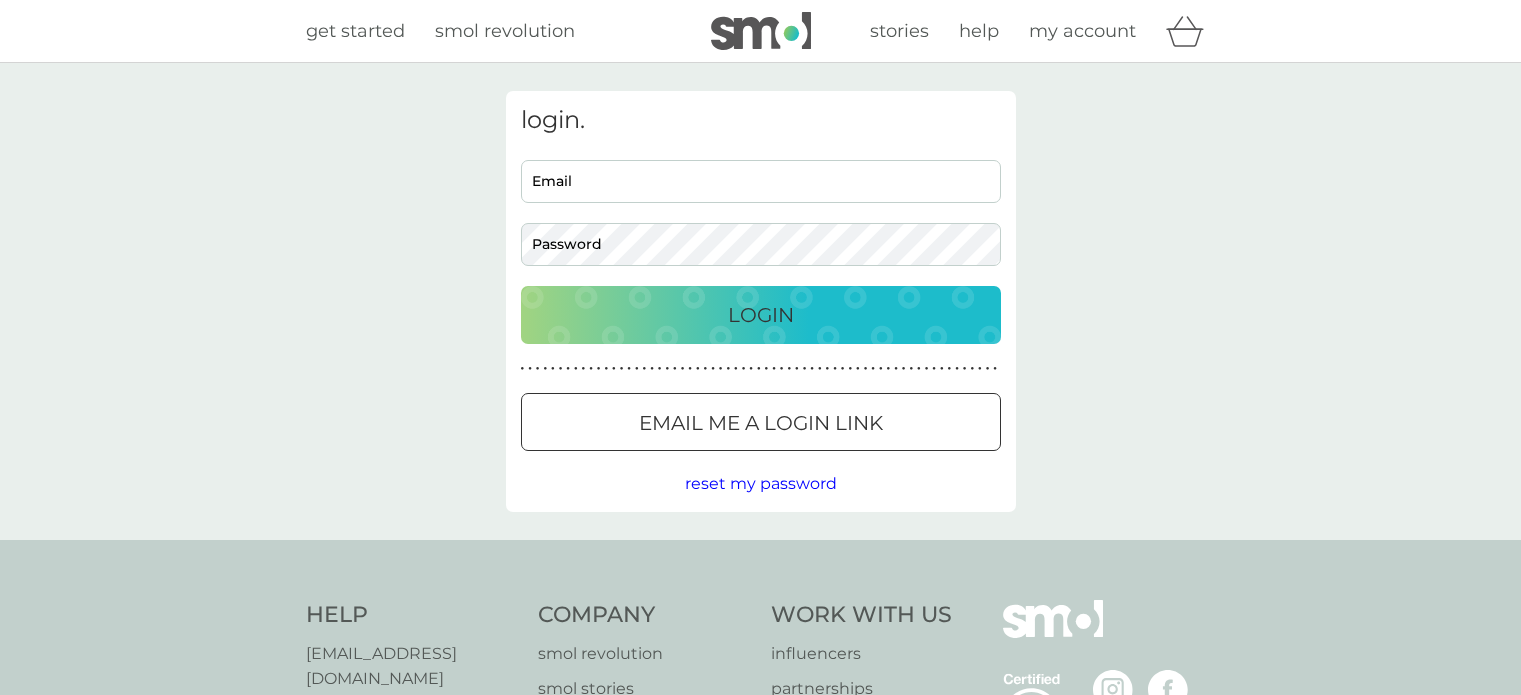 scroll, scrollTop: 0, scrollLeft: 0, axis: both 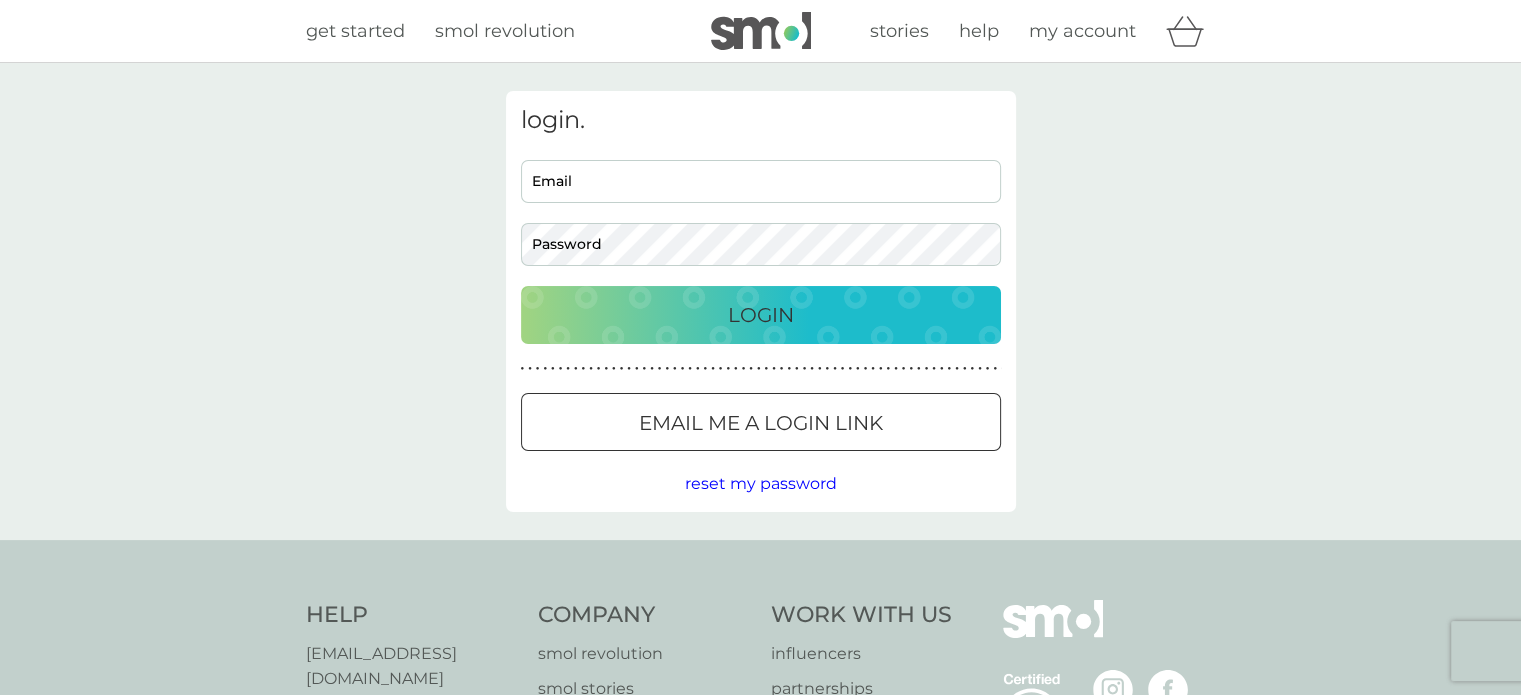type on "[EMAIL_ADDRESS][DOMAIN_NAME]" 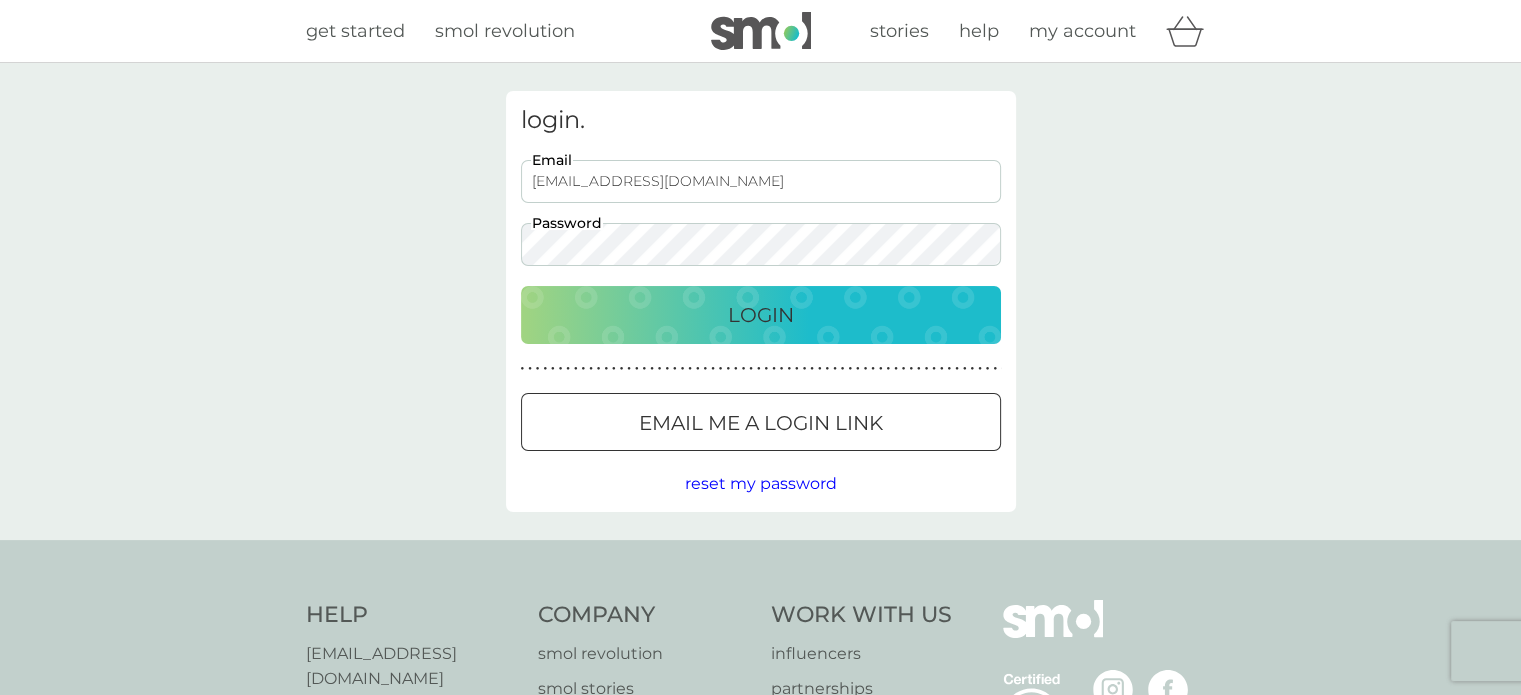 click on "Login" at bounding box center [761, 315] 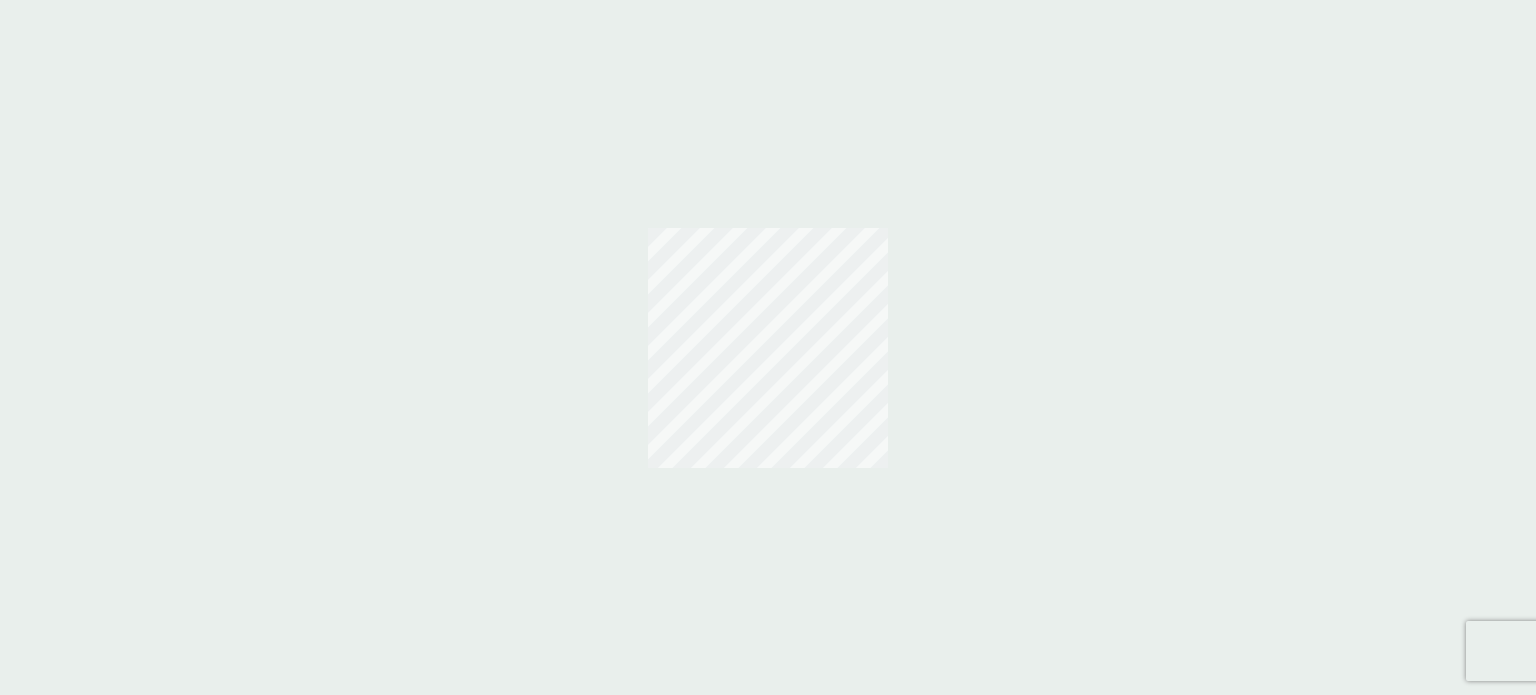 scroll, scrollTop: 0, scrollLeft: 0, axis: both 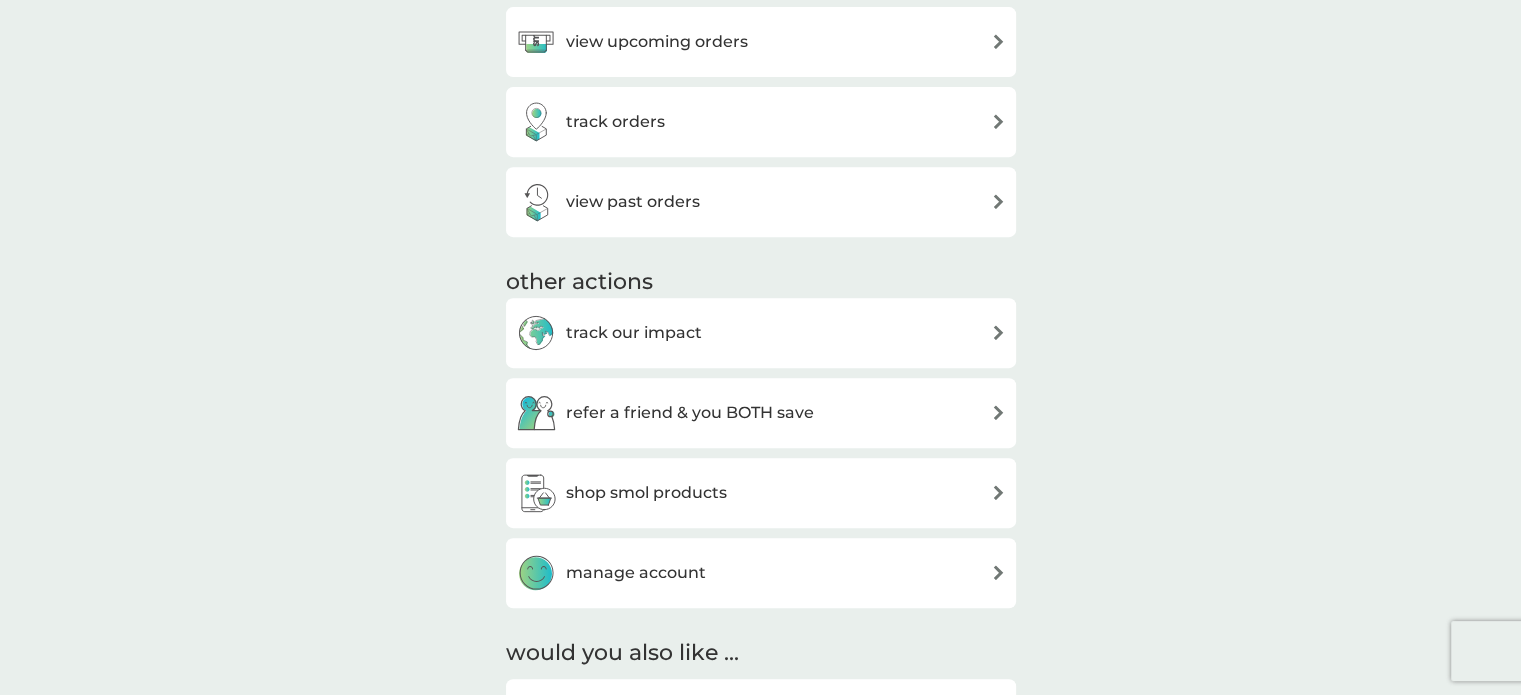 click on "view past orders" at bounding box center [608, 202] 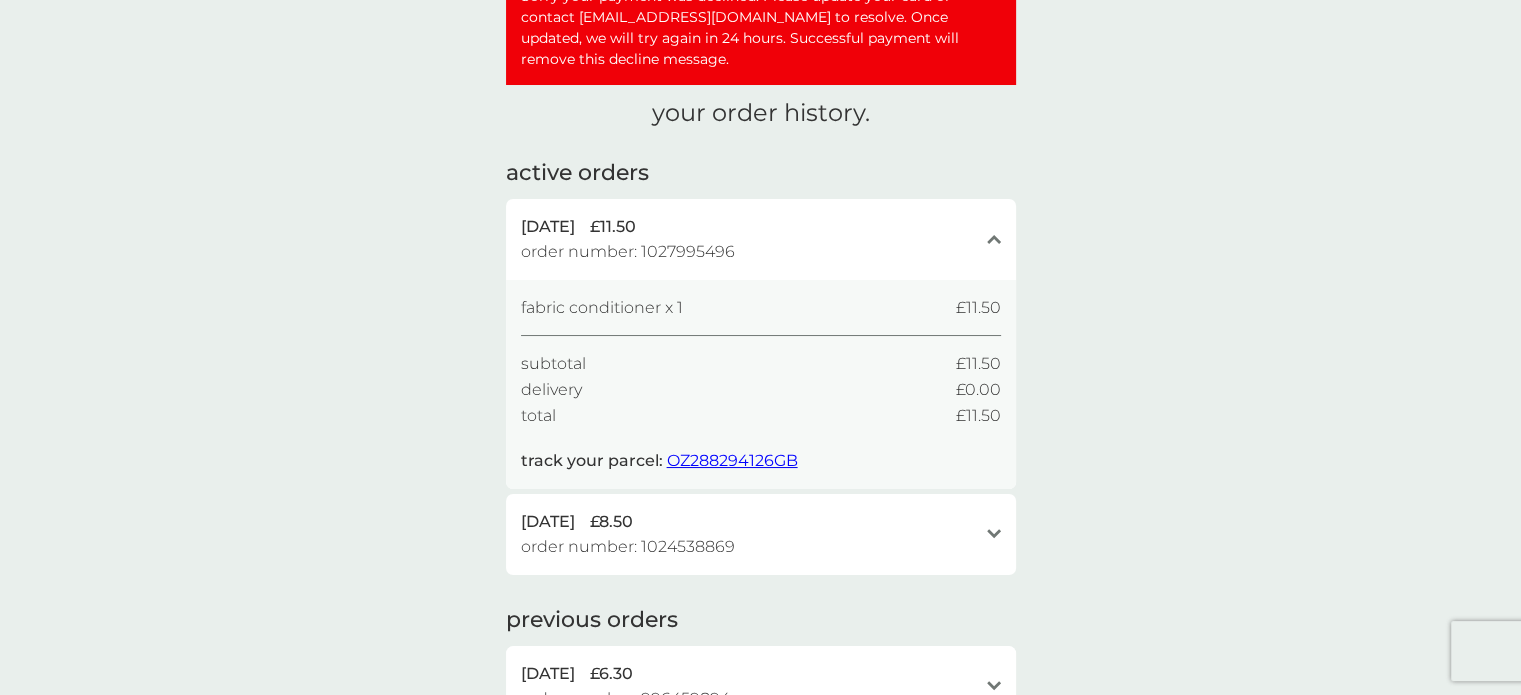 scroll, scrollTop: 0, scrollLeft: 0, axis: both 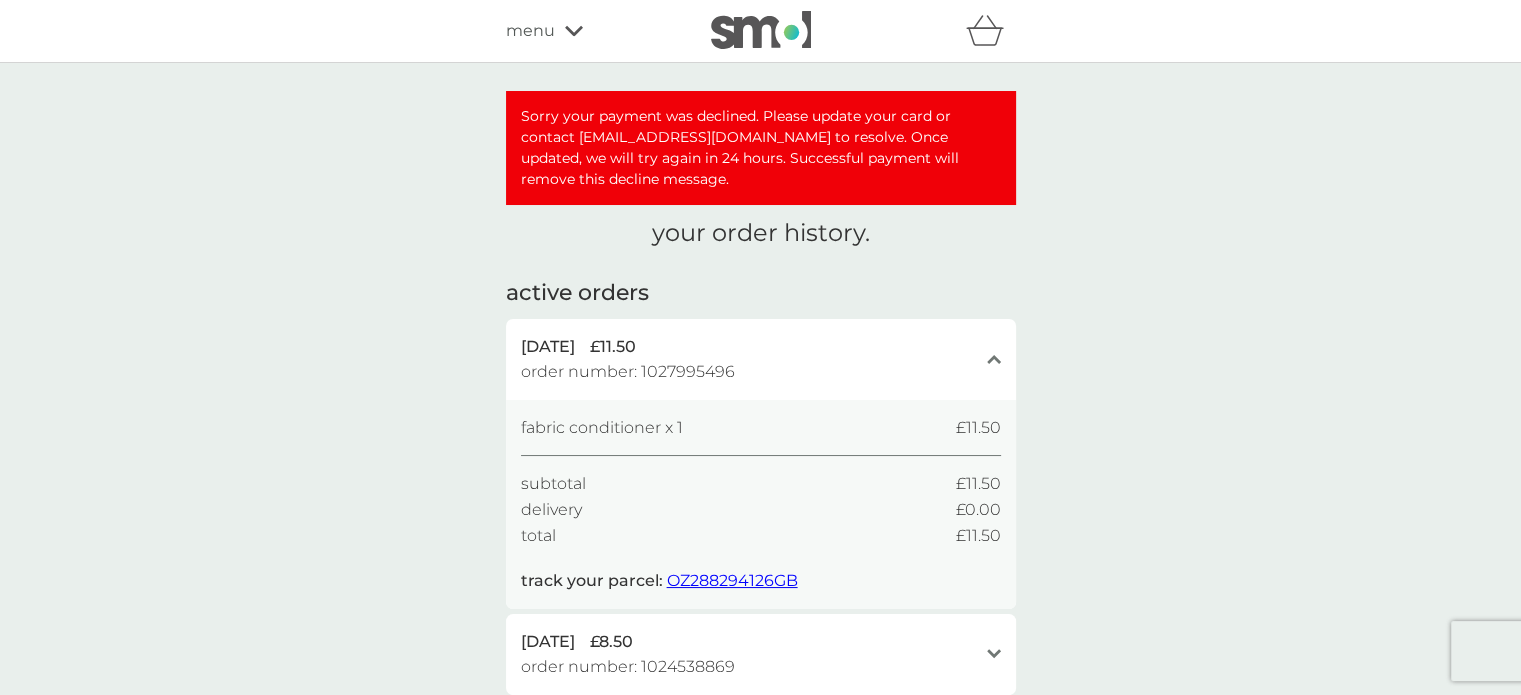 click on "Sorry your payment was declined. Please update your card or contact help@smolproducts.com to resolve. Once updated, we will try again in 24 hours. Successful payment will remove this decline message." at bounding box center (761, 148) 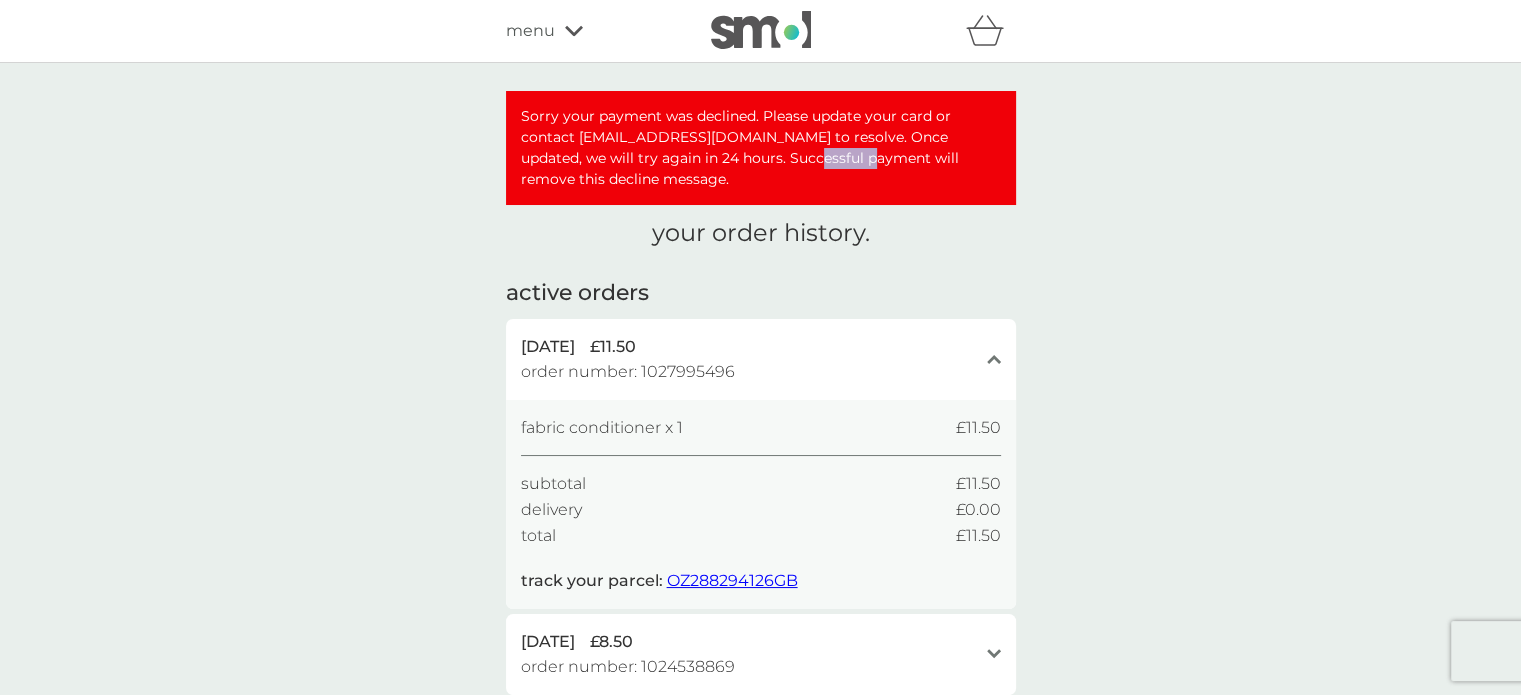 click on "Sorry your payment was declined. Please update your card or contact help@smolproducts.com to resolve. Once updated, we will try again in 24 hours. Successful payment will remove this decline message." at bounding box center [761, 148] 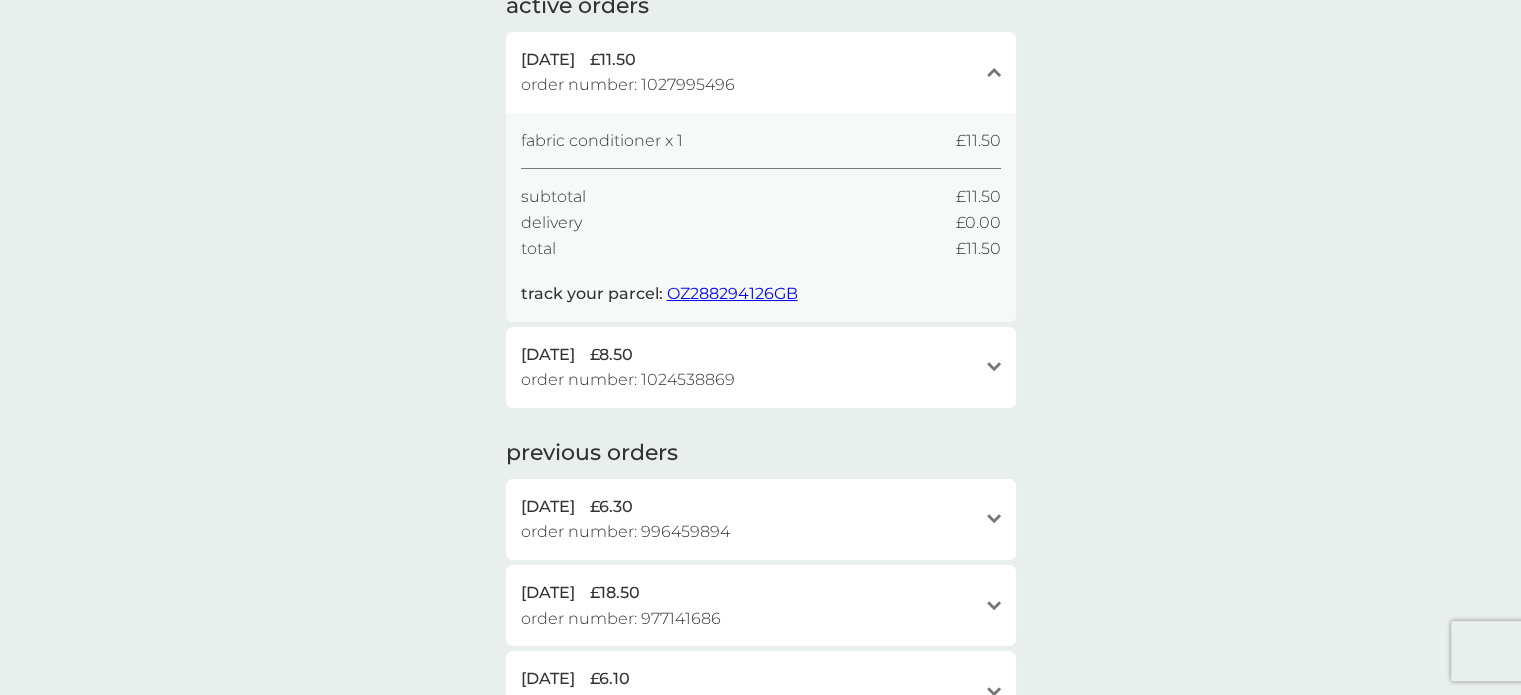 scroll, scrollTop: 200, scrollLeft: 0, axis: vertical 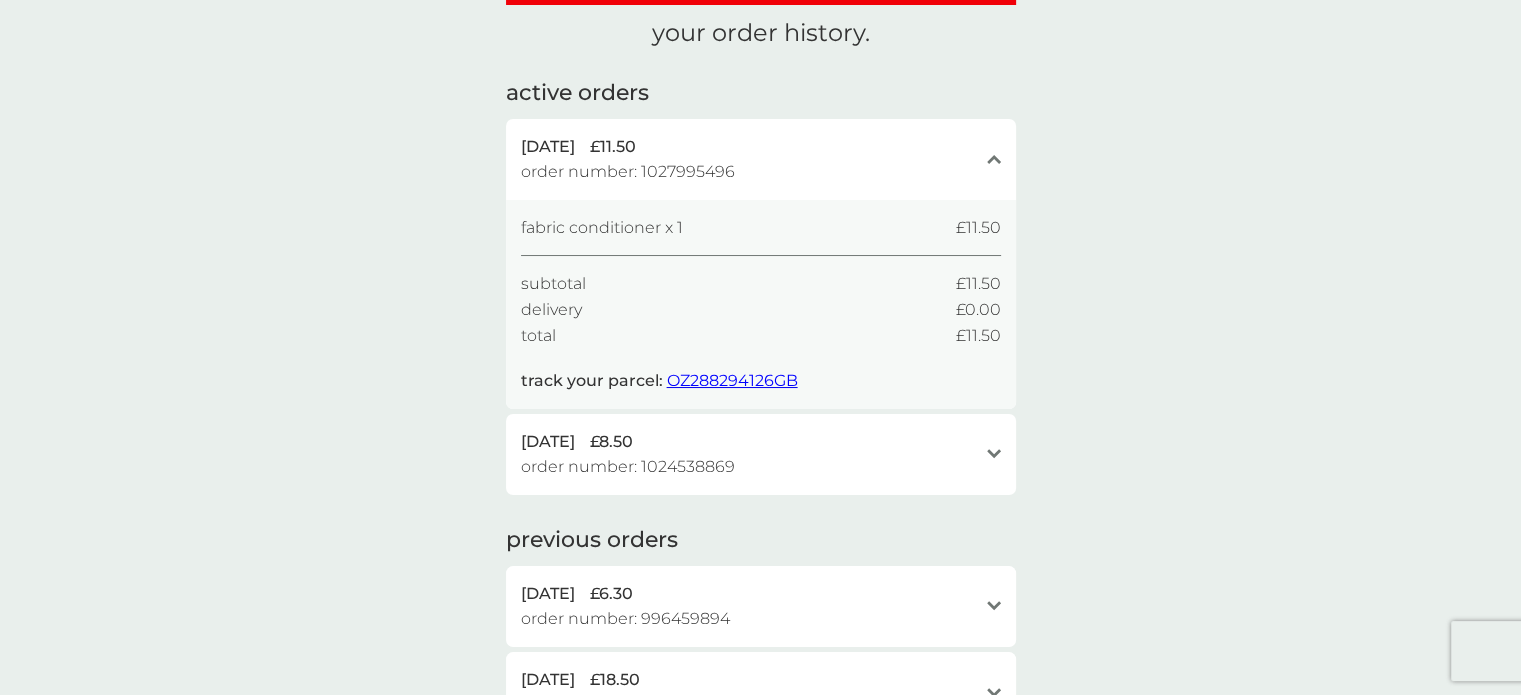 click 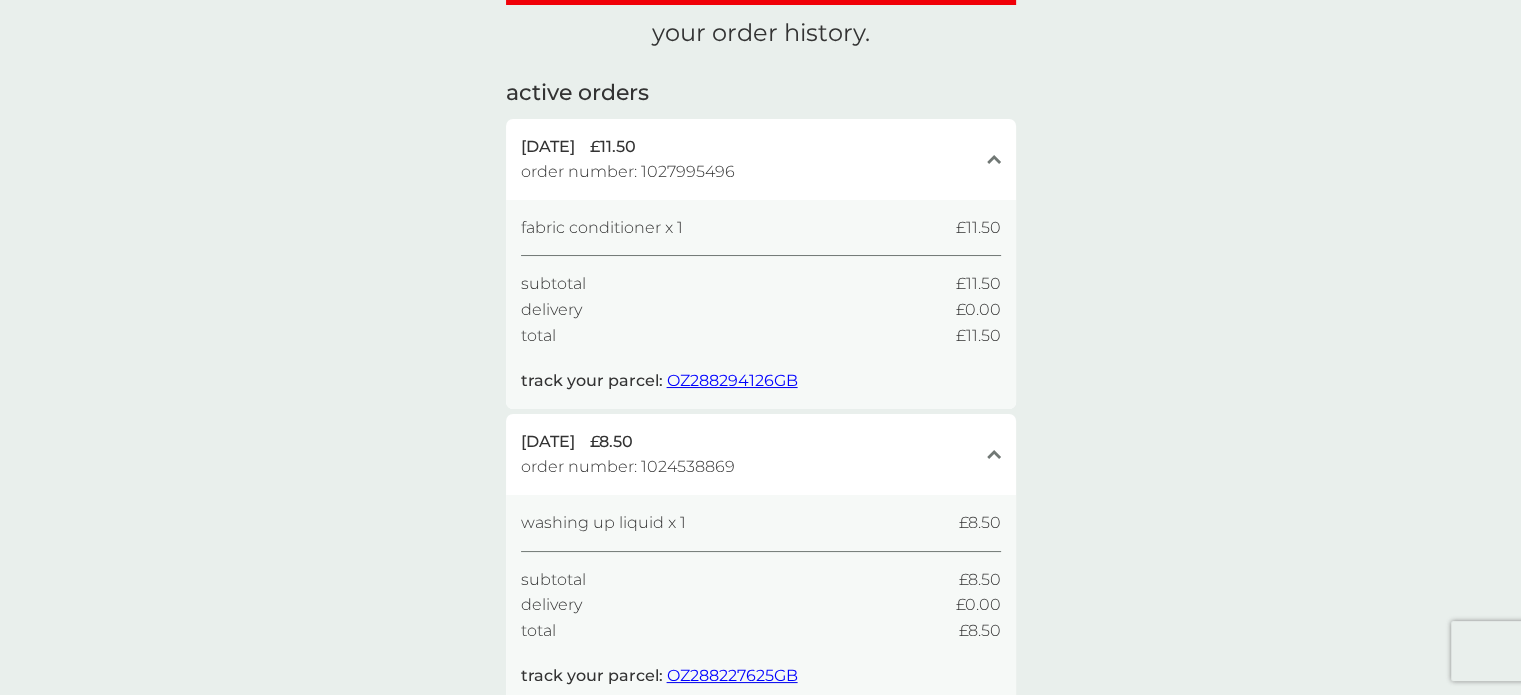 type 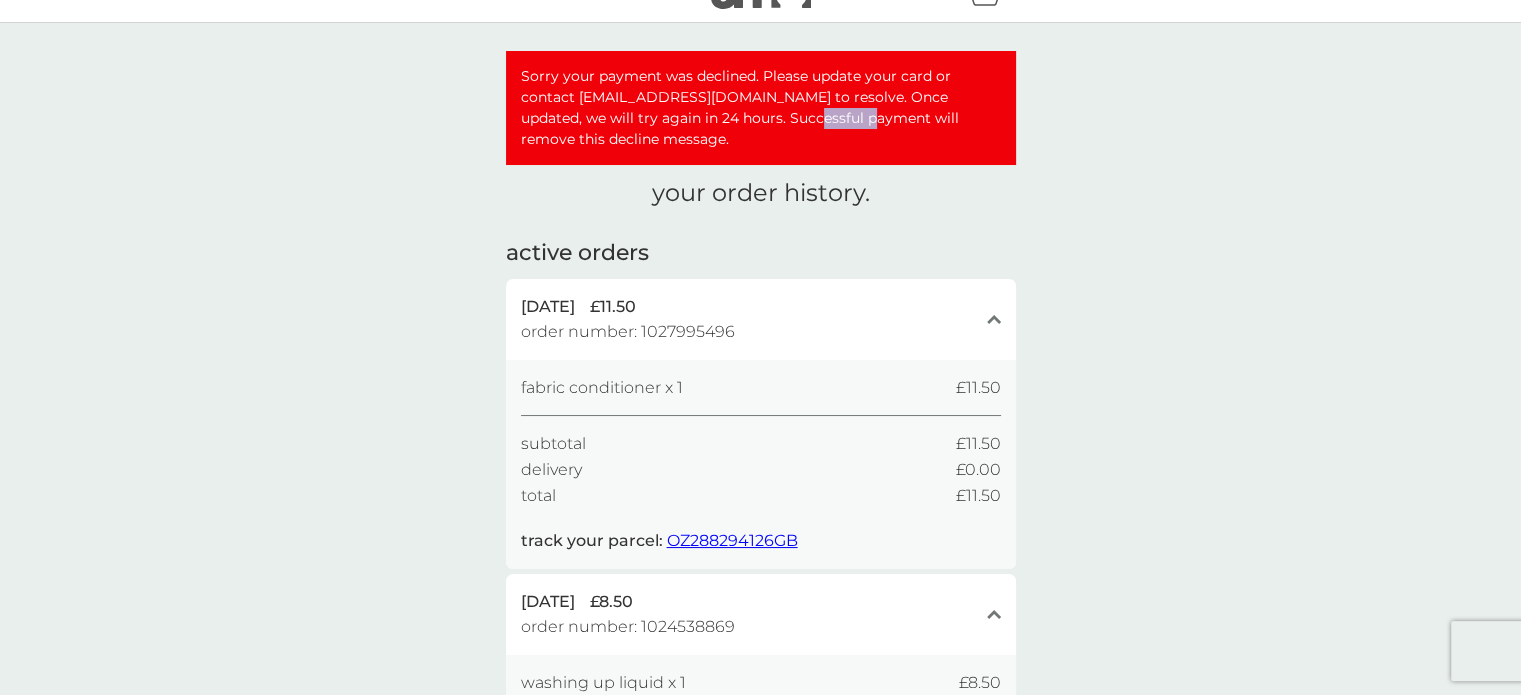 scroll, scrollTop: 0, scrollLeft: 0, axis: both 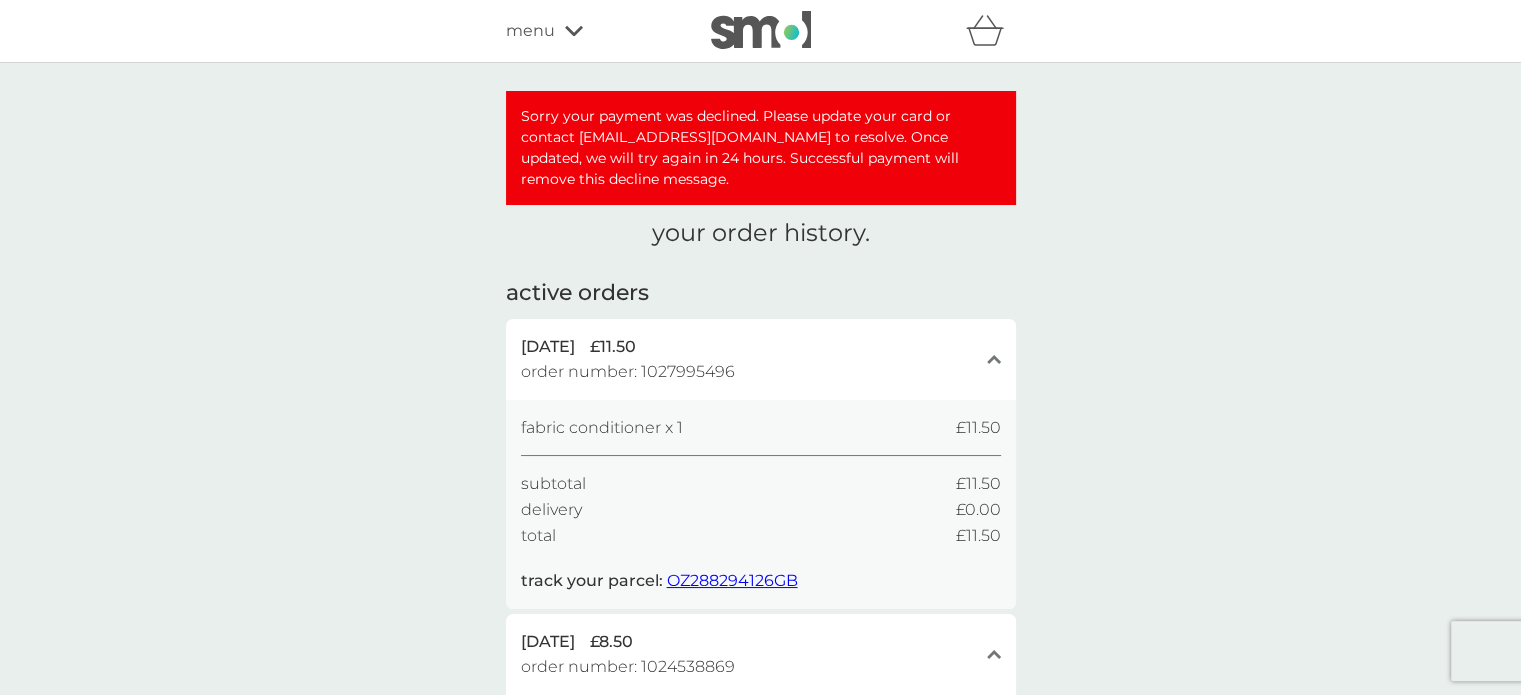 click on "refer a friend & you BOTH save smol impact smol shop your smol plans your upcoming orders your details order history logout menu" at bounding box center (761, 31) 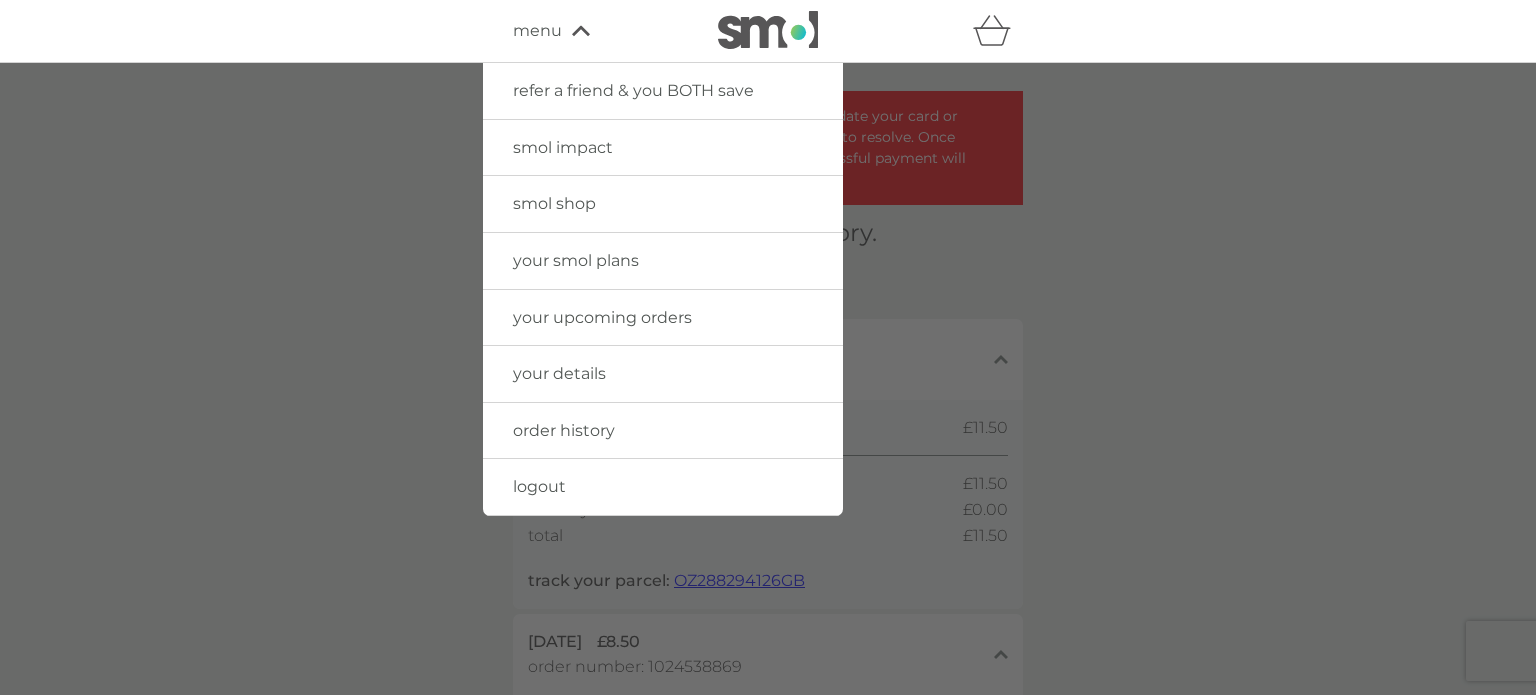 click at bounding box center [768, 410] 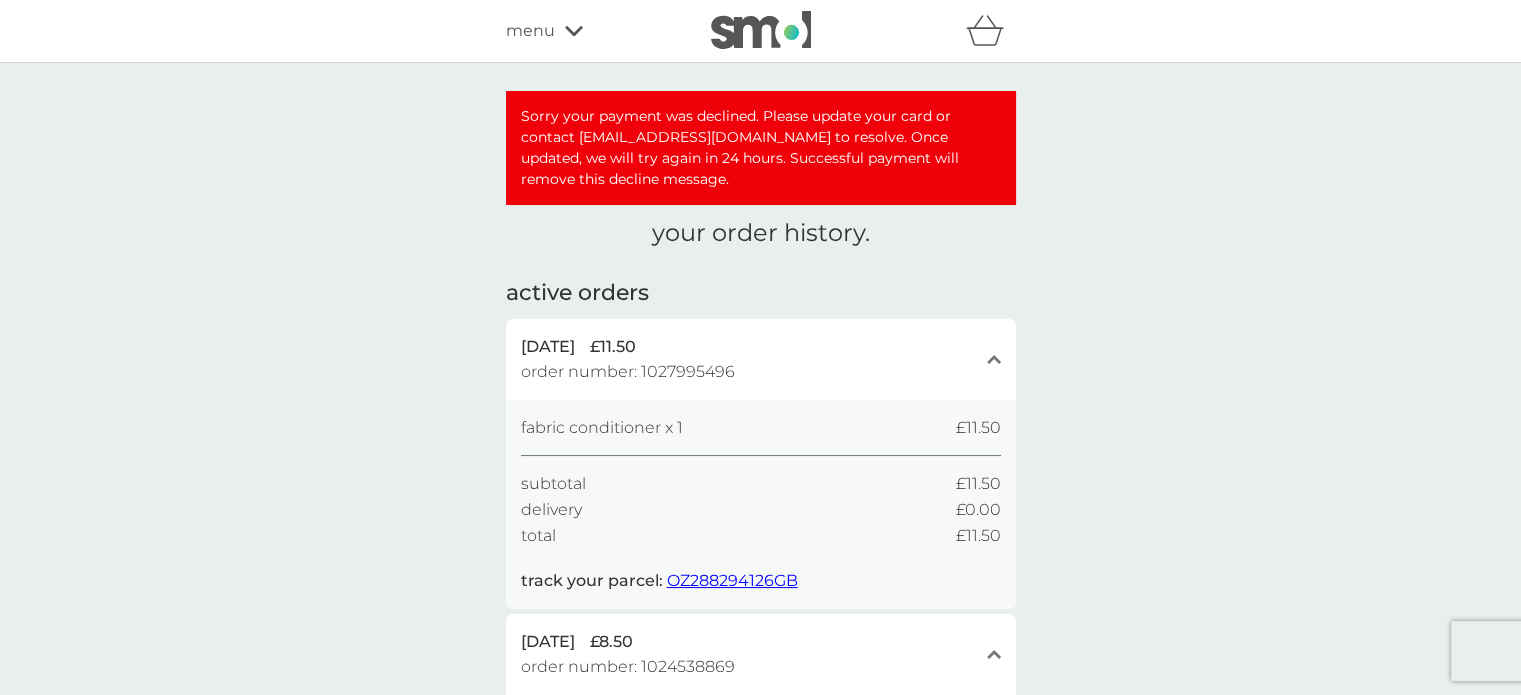 click on "menu" at bounding box center (530, 31) 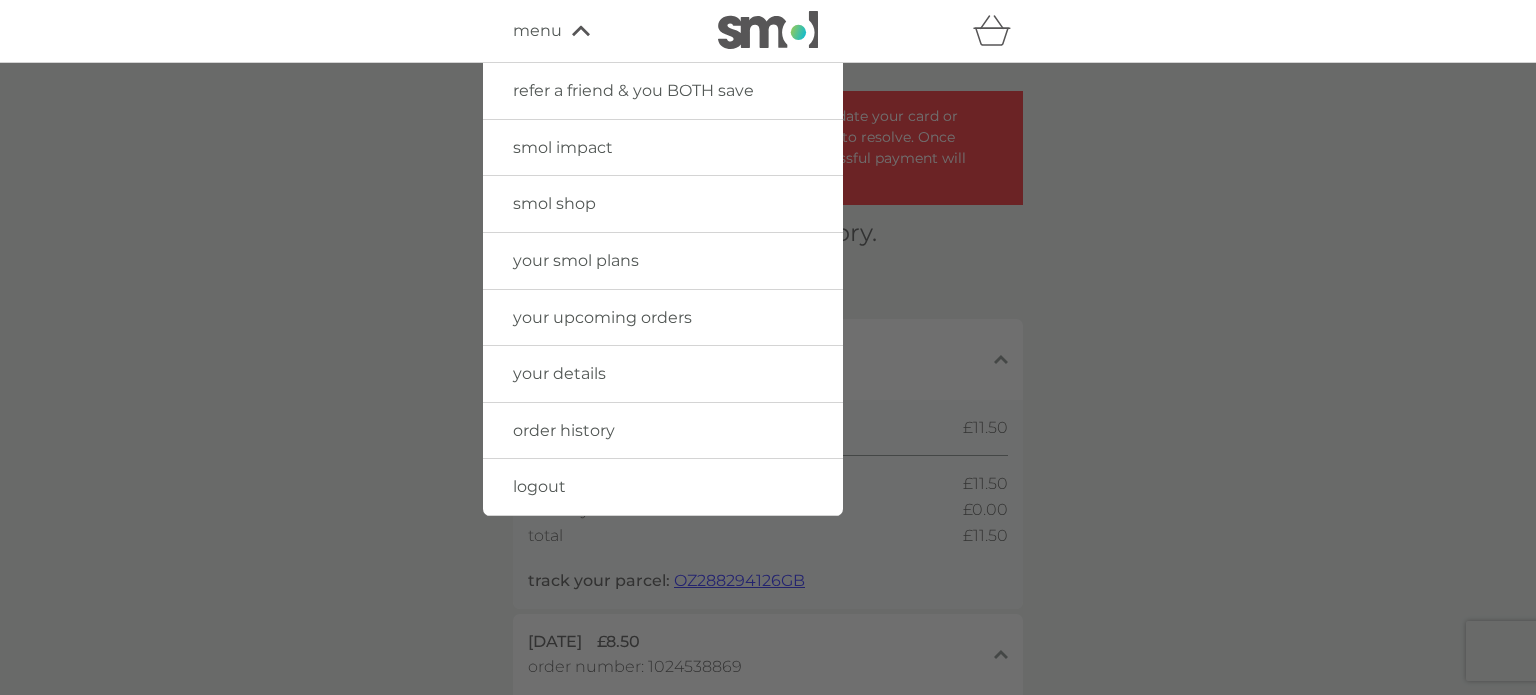 click at bounding box center (768, 30) 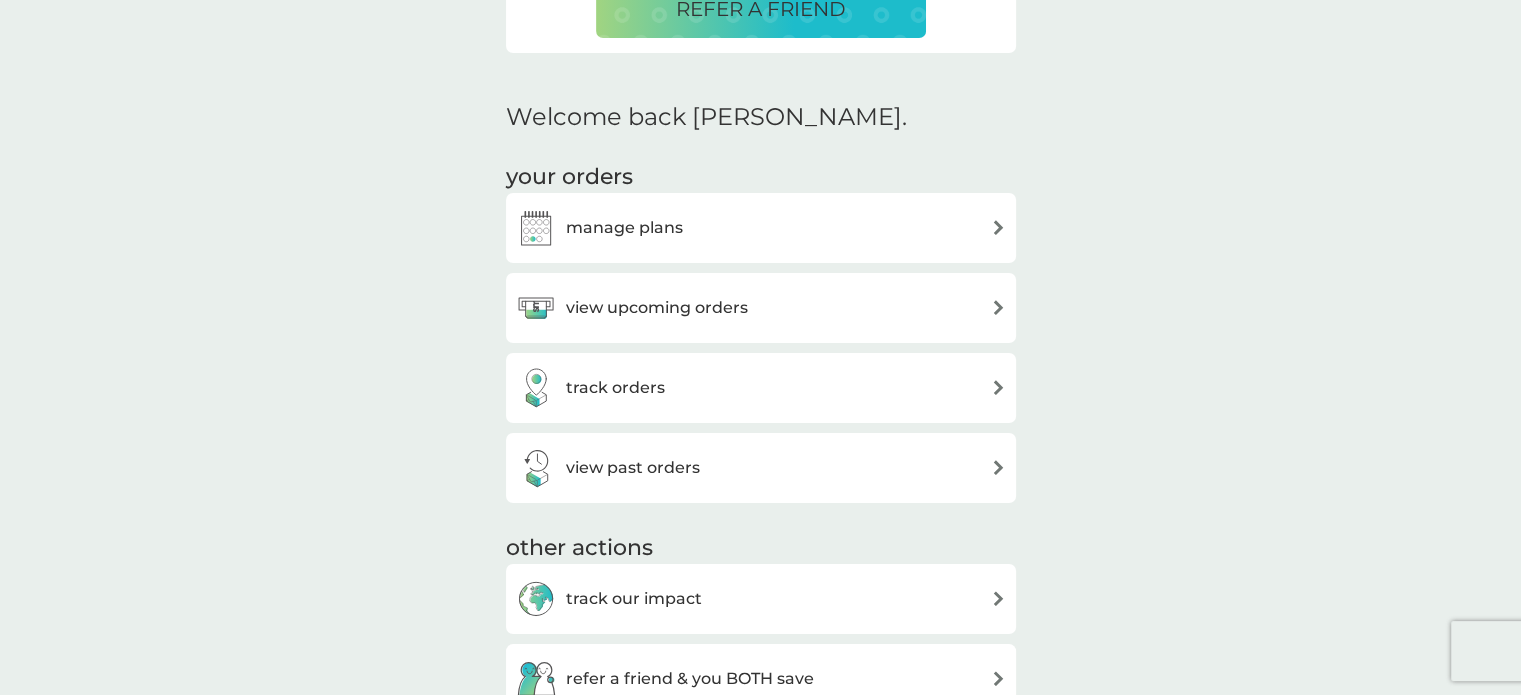 scroll, scrollTop: 560, scrollLeft: 0, axis: vertical 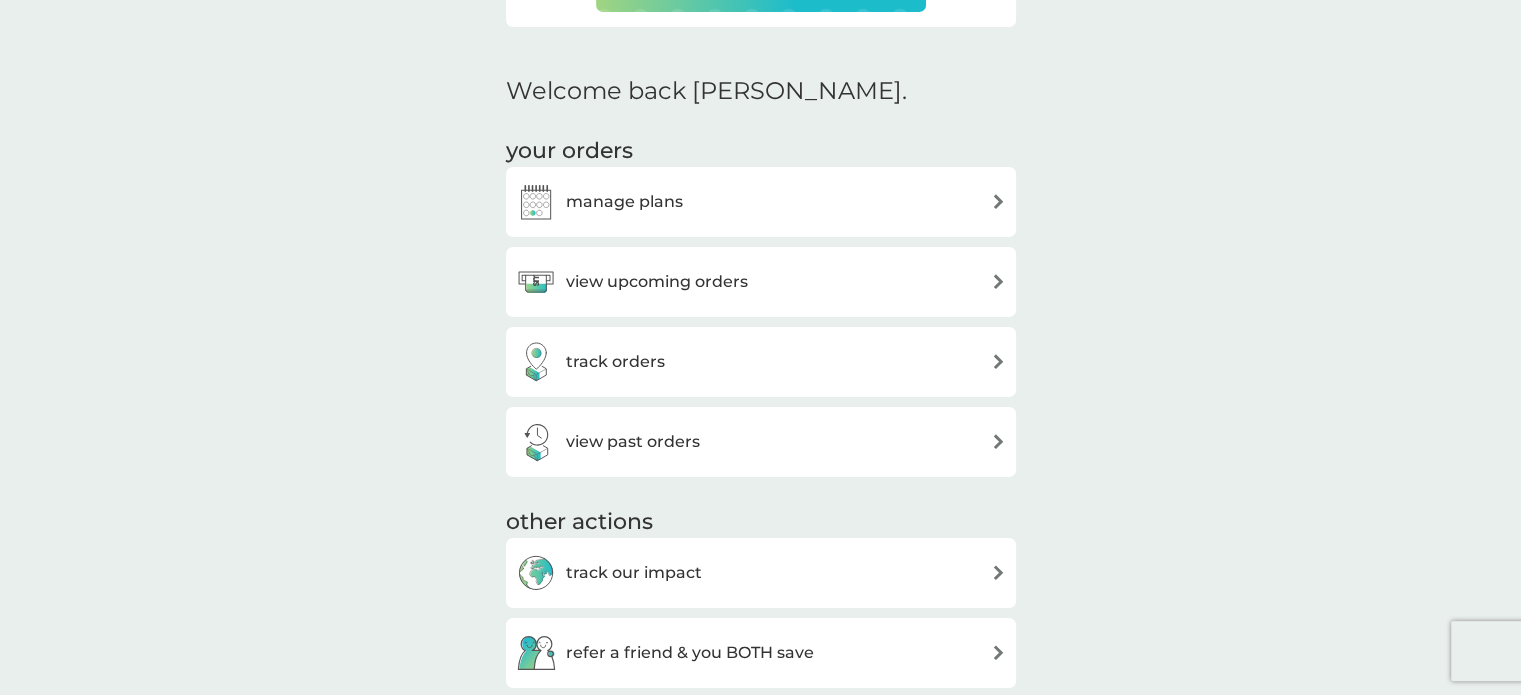 click on "view upcoming orders" at bounding box center [761, 282] 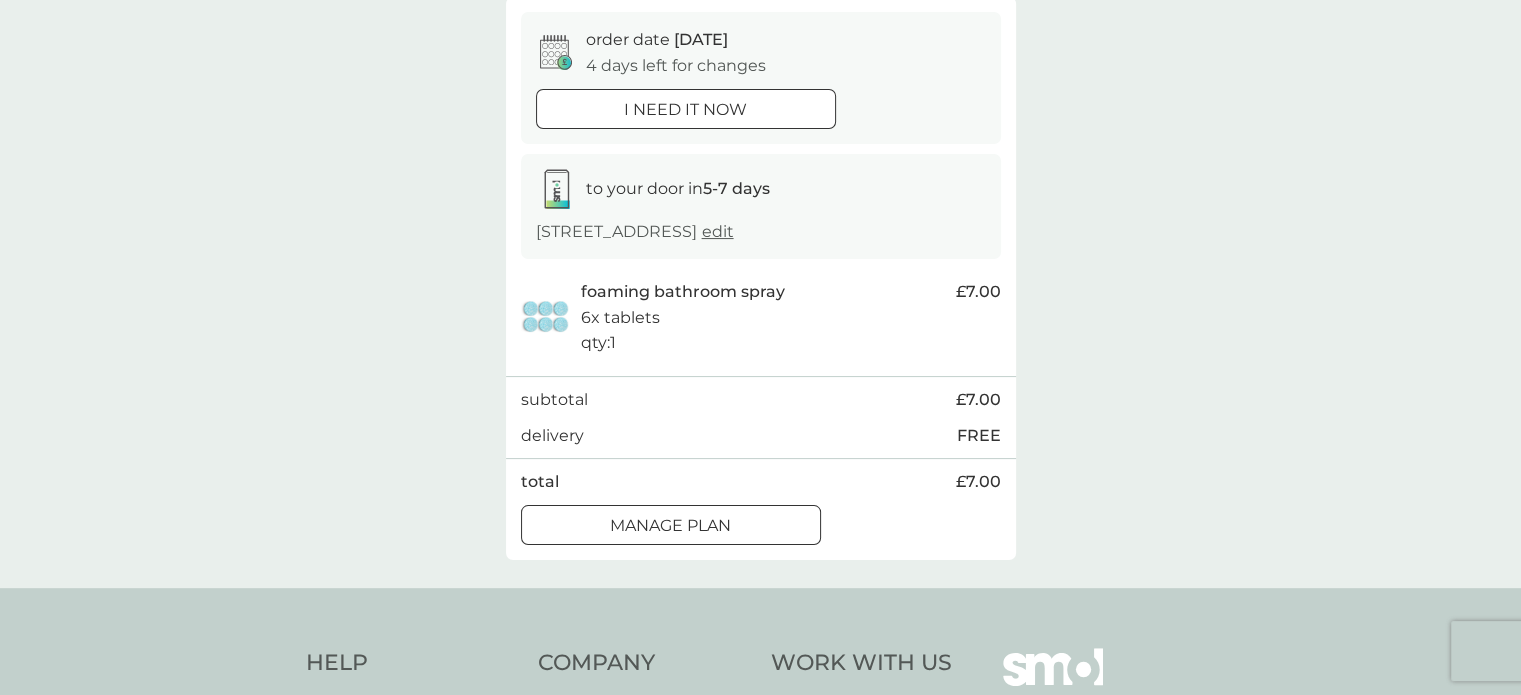 scroll, scrollTop: 320, scrollLeft: 0, axis: vertical 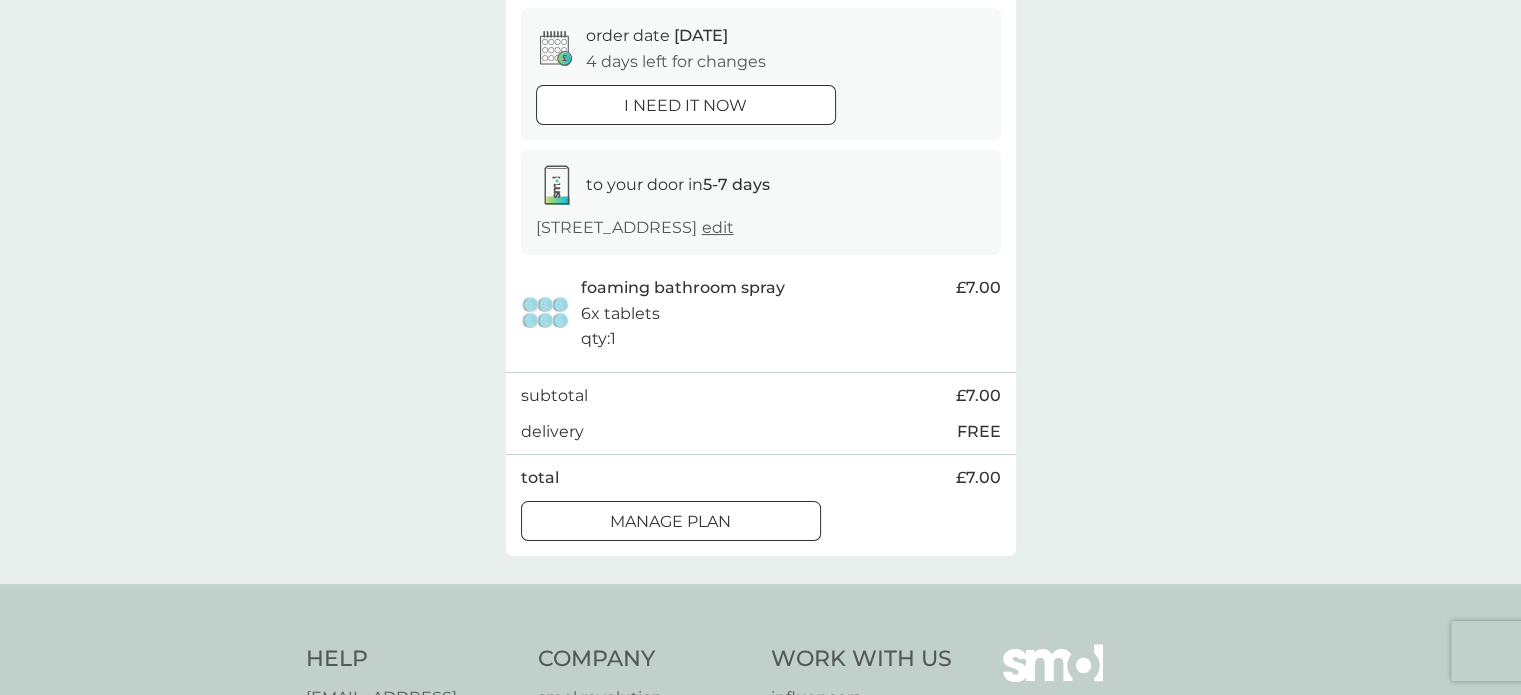 click on "order date   16 Jul 4 days left for changes i need it now to your door in  5-7 days 151 Skipton Road,  Harrogate, HG1 4LJ edit foaming bathroom spray 6x tablets qty :  1 £7.00 subtotal £7.00 delivery FREE total £7.00 Manage plan" at bounding box center [761, 274] 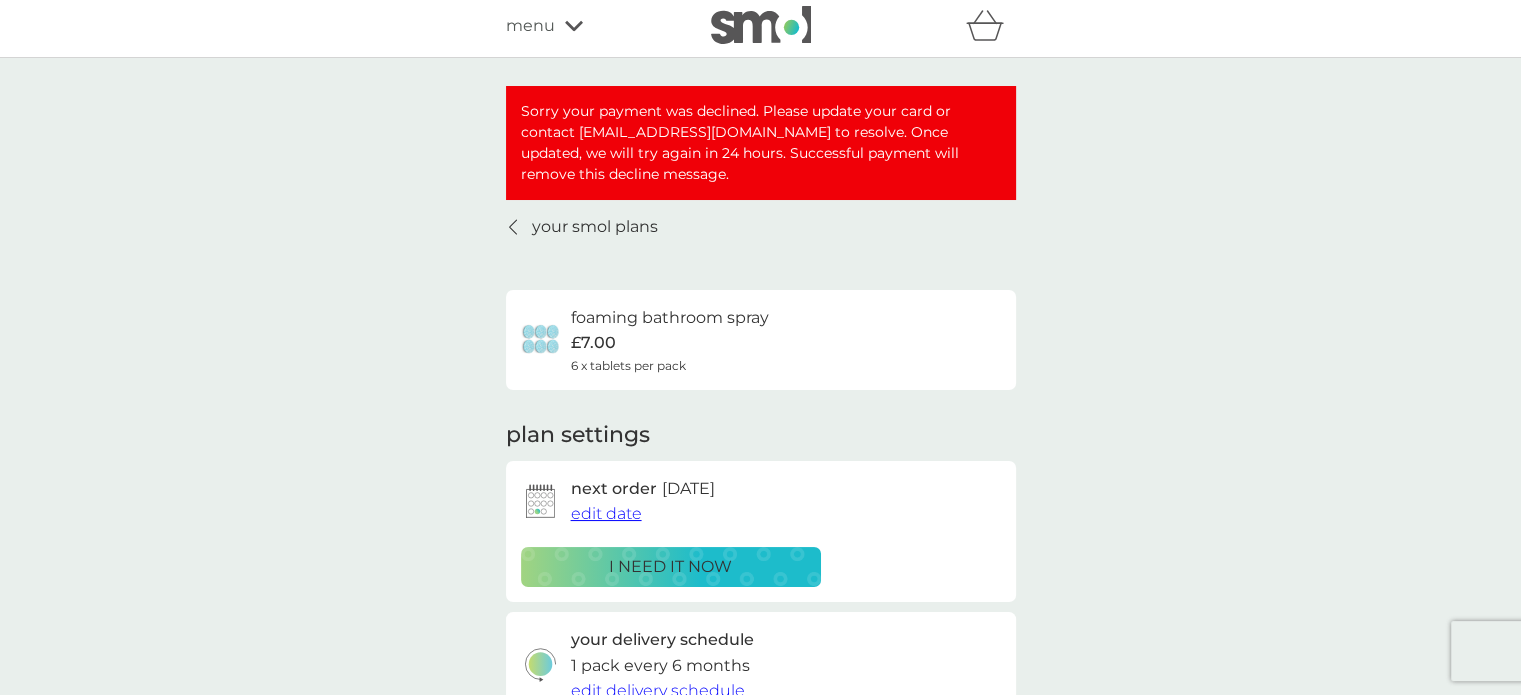 scroll, scrollTop: 0, scrollLeft: 0, axis: both 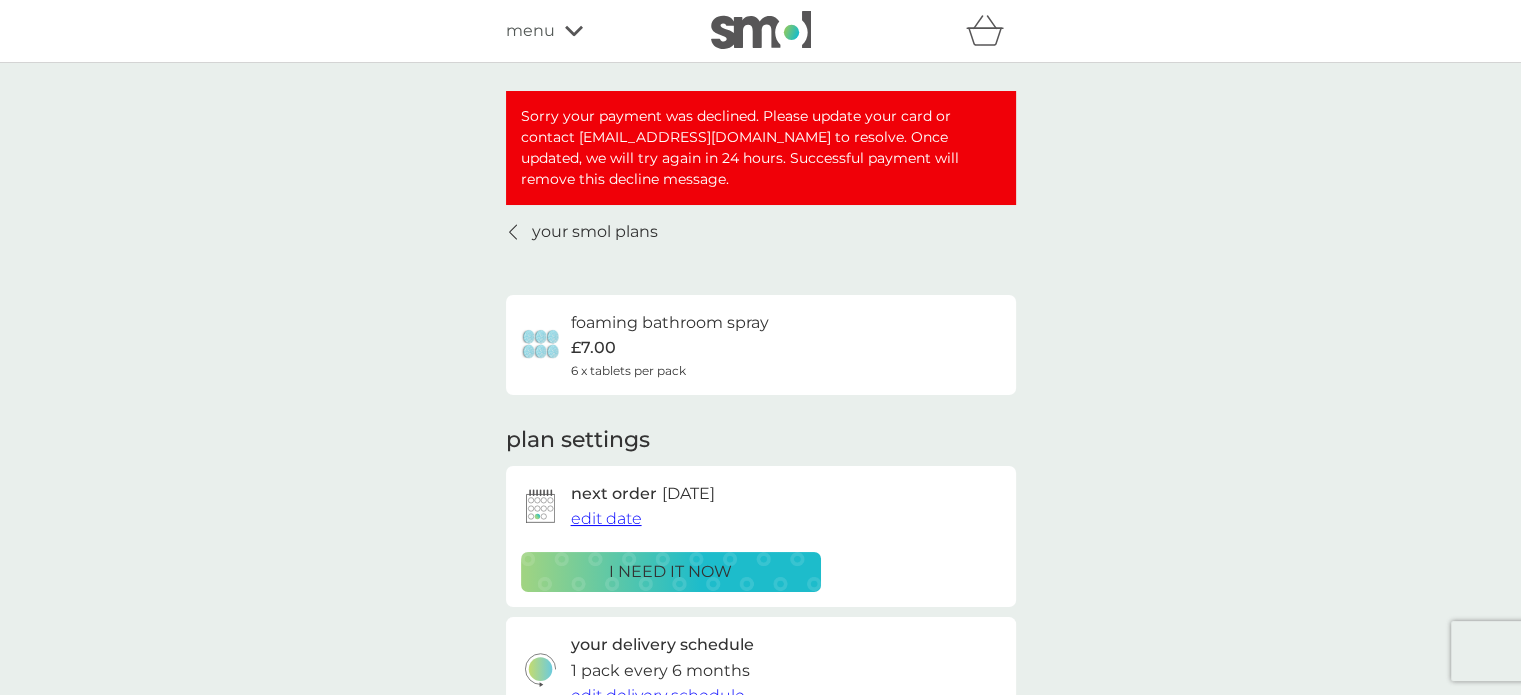 click on "your smol plans" at bounding box center (582, 232) 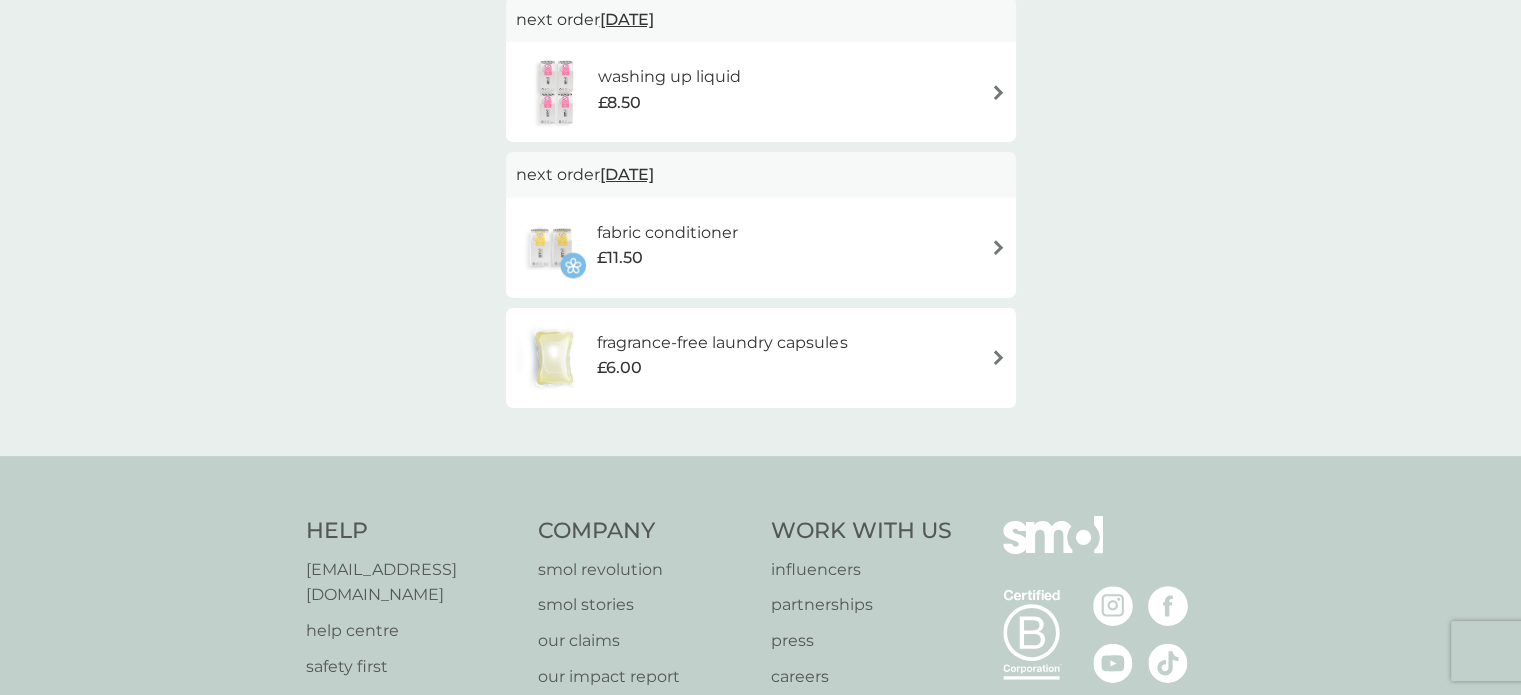 scroll, scrollTop: 680, scrollLeft: 0, axis: vertical 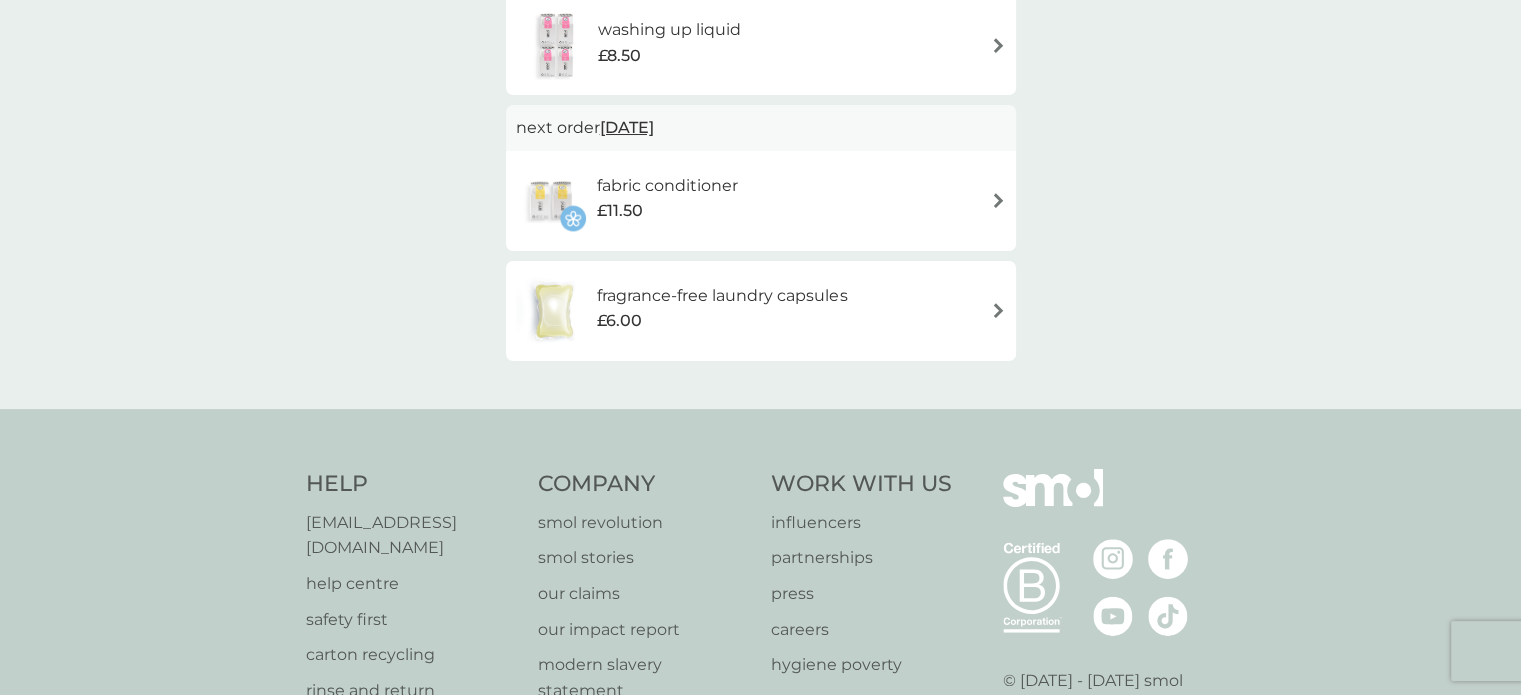 click on "fragrance-free laundry capsules £6.00" at bounding box center [761, 311] 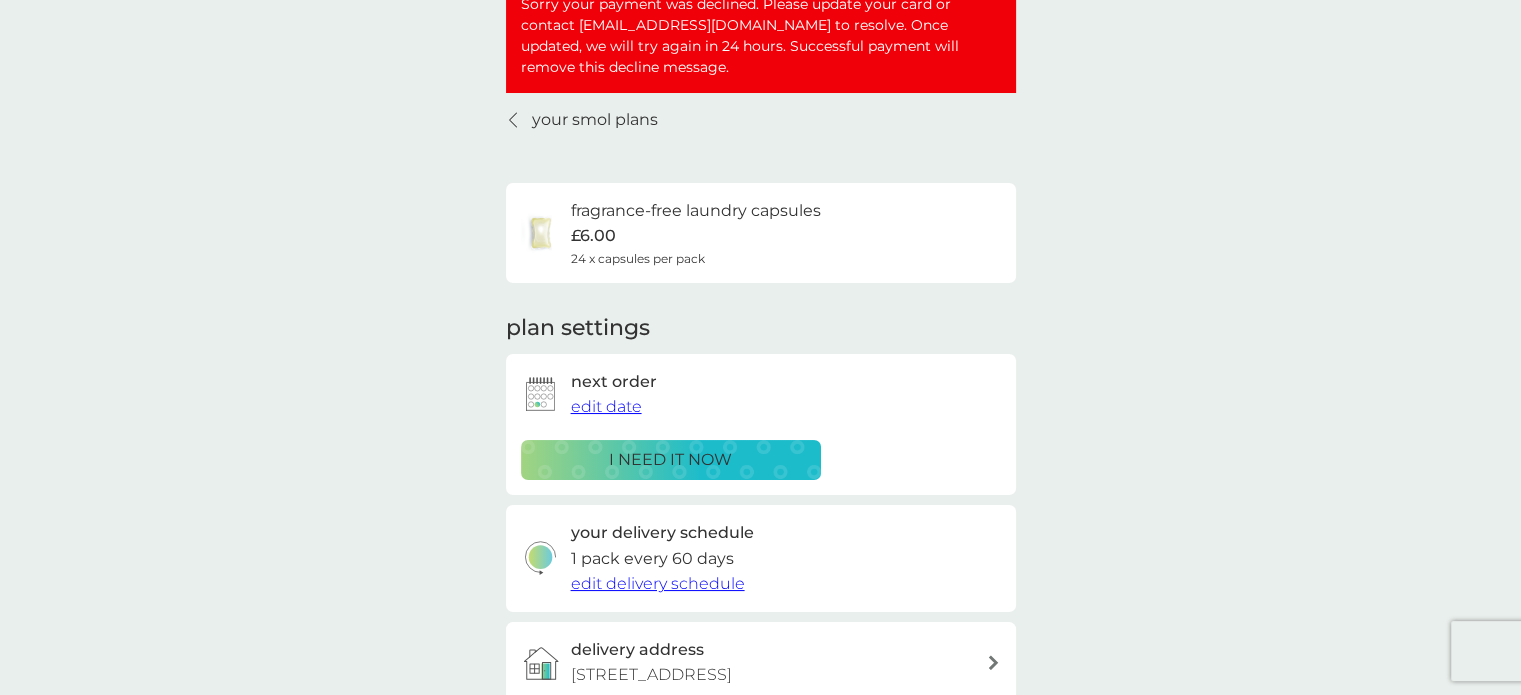 scroll, scrollTop: 0, scrollLeft: 0, axis: both 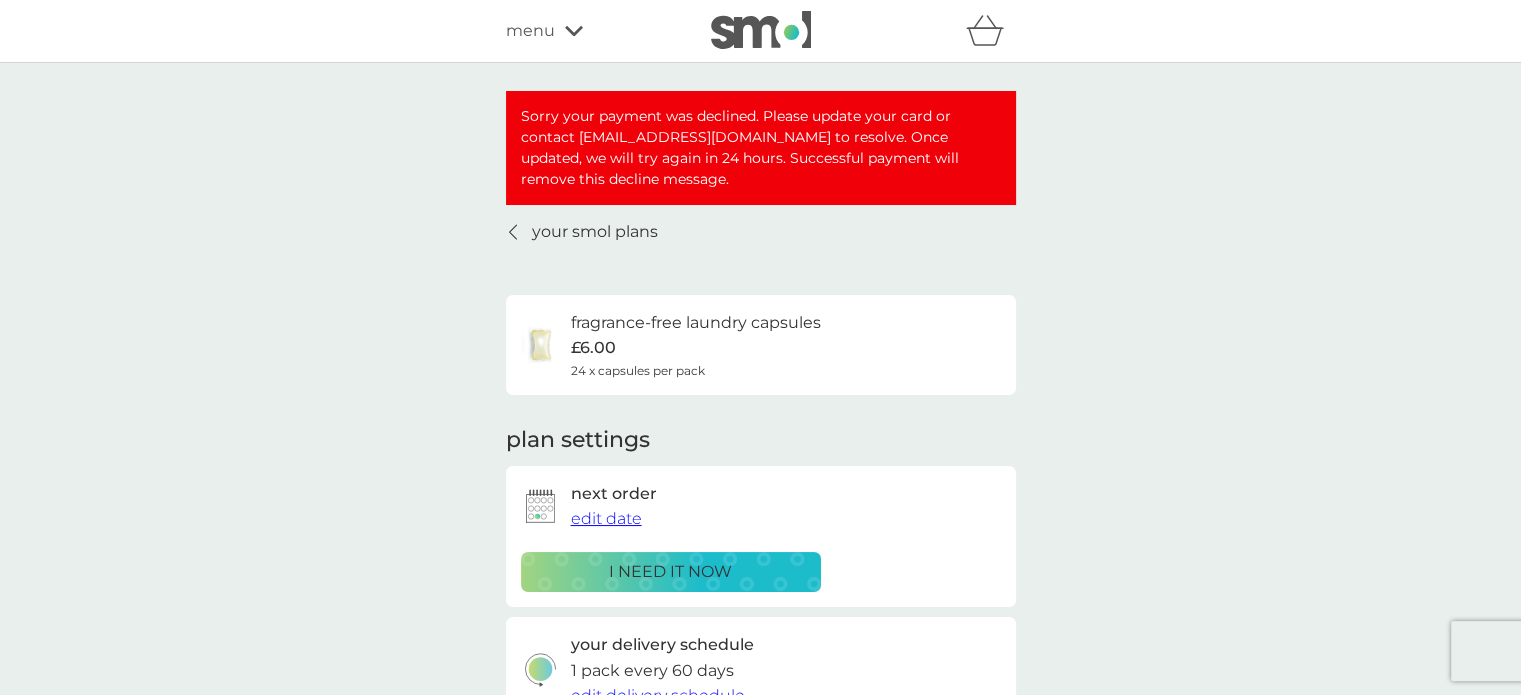 click 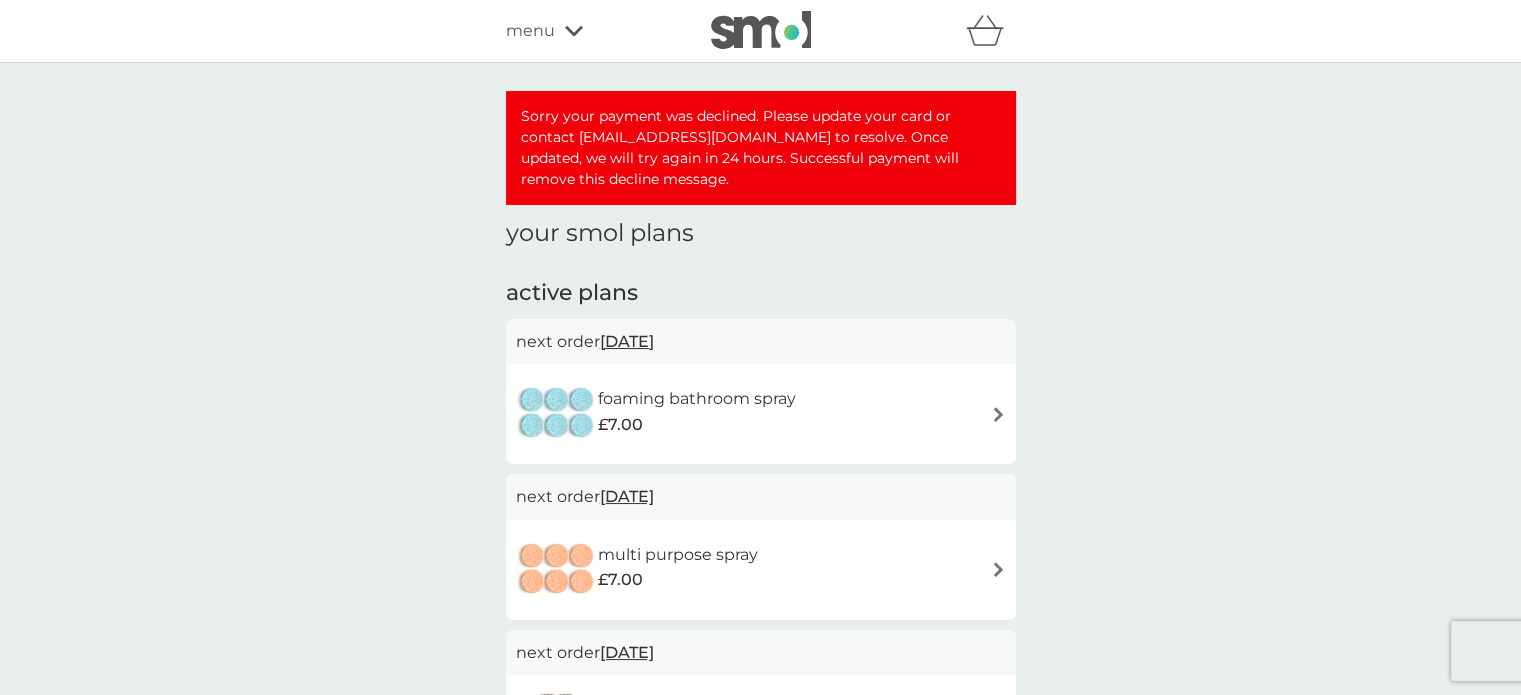 click at bounding box center [998, 414] 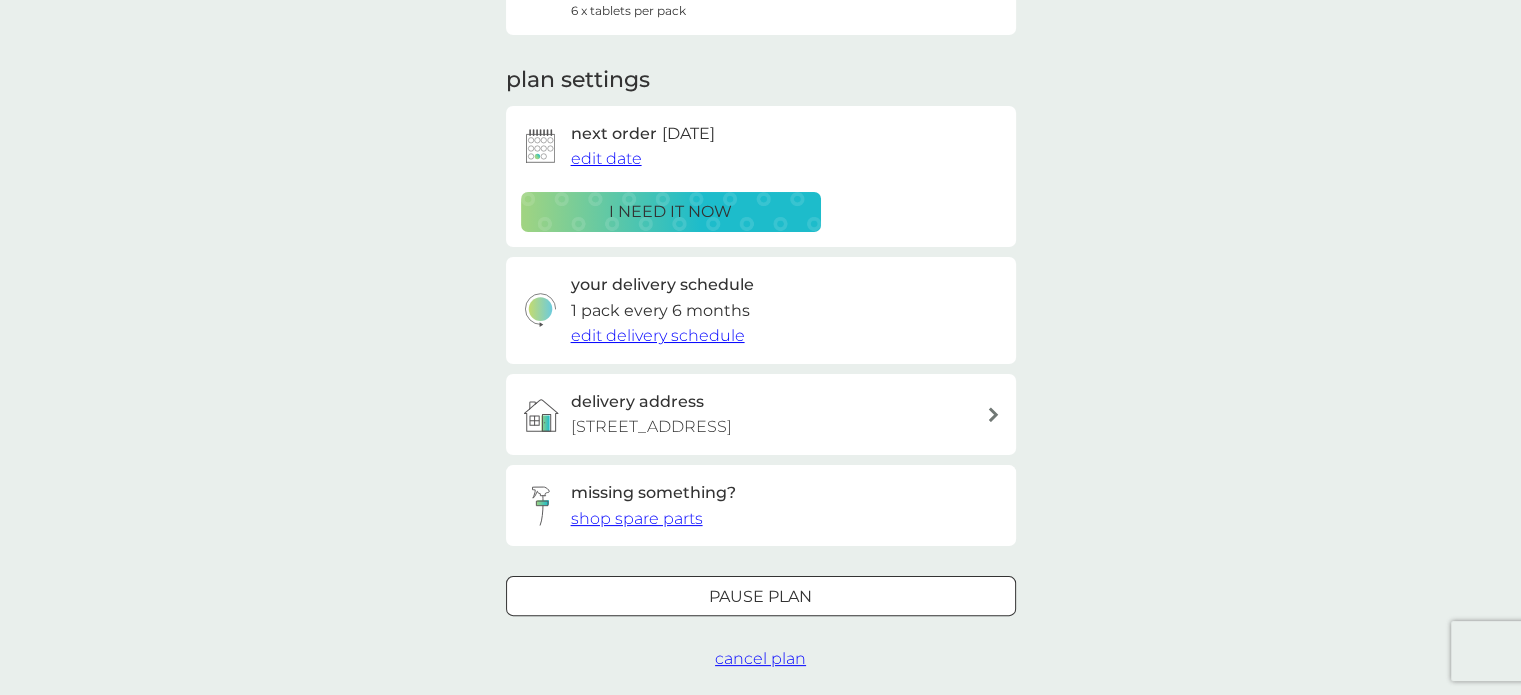 scroll, scrollTop: 400, scrollLeft: 0, axis: vertical 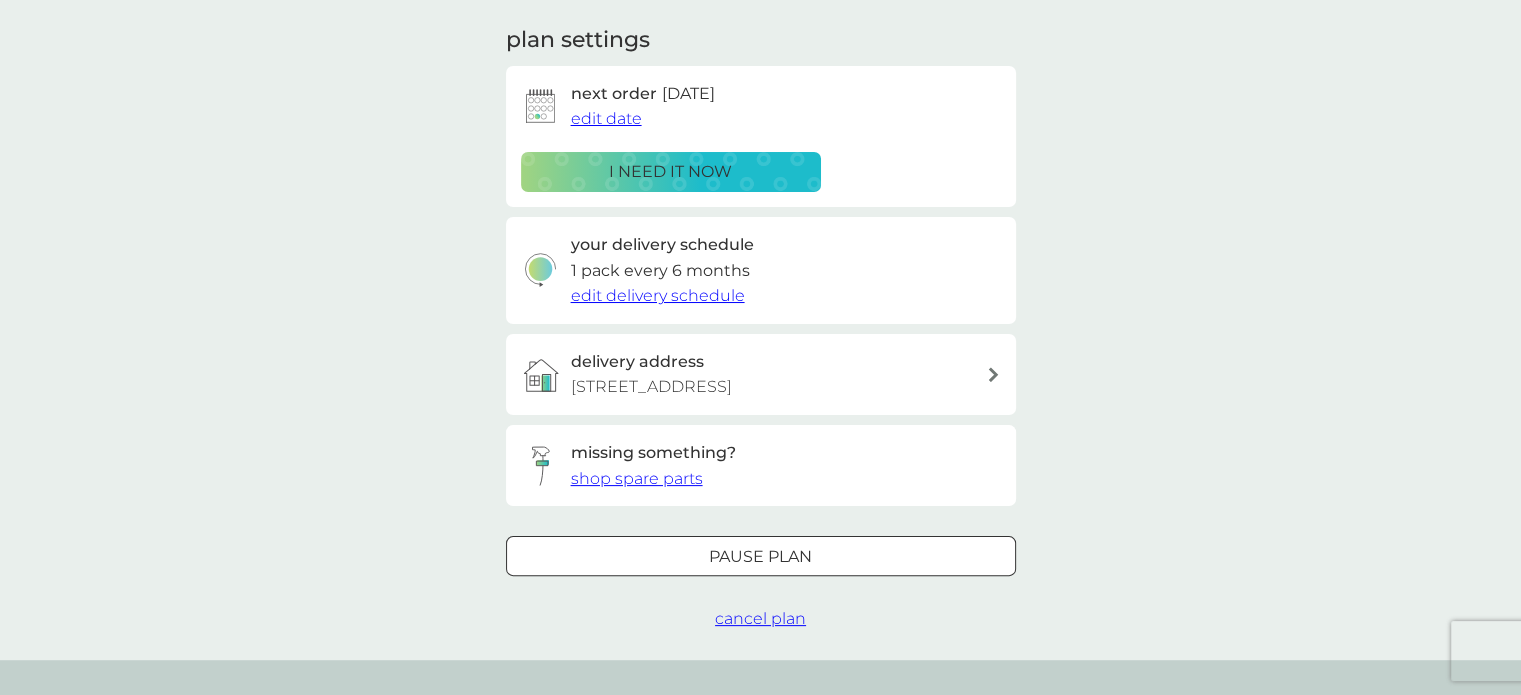 click on "Pause plan" at bounding box center [760, 557] 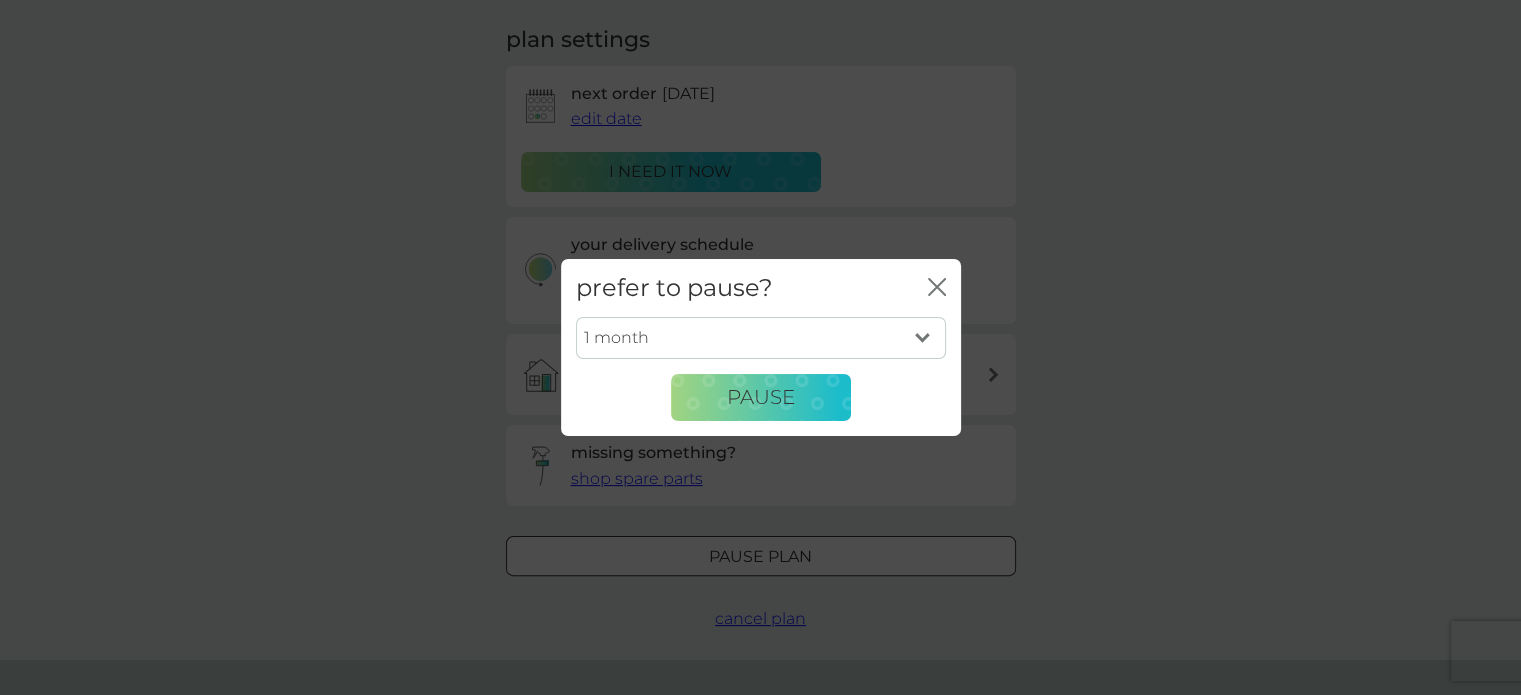 click on "close" 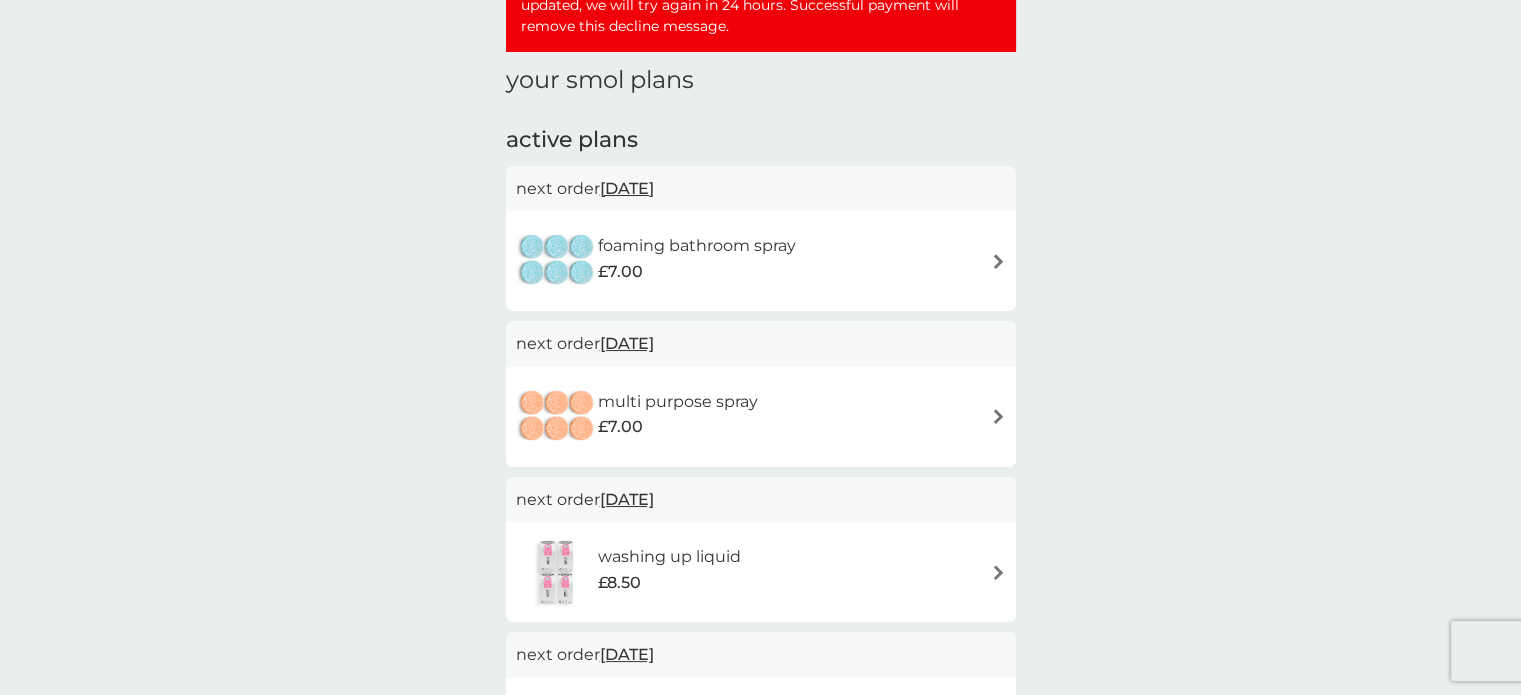 scroll, scrollTop: 80, scrollLeft: 0, axis: vertical 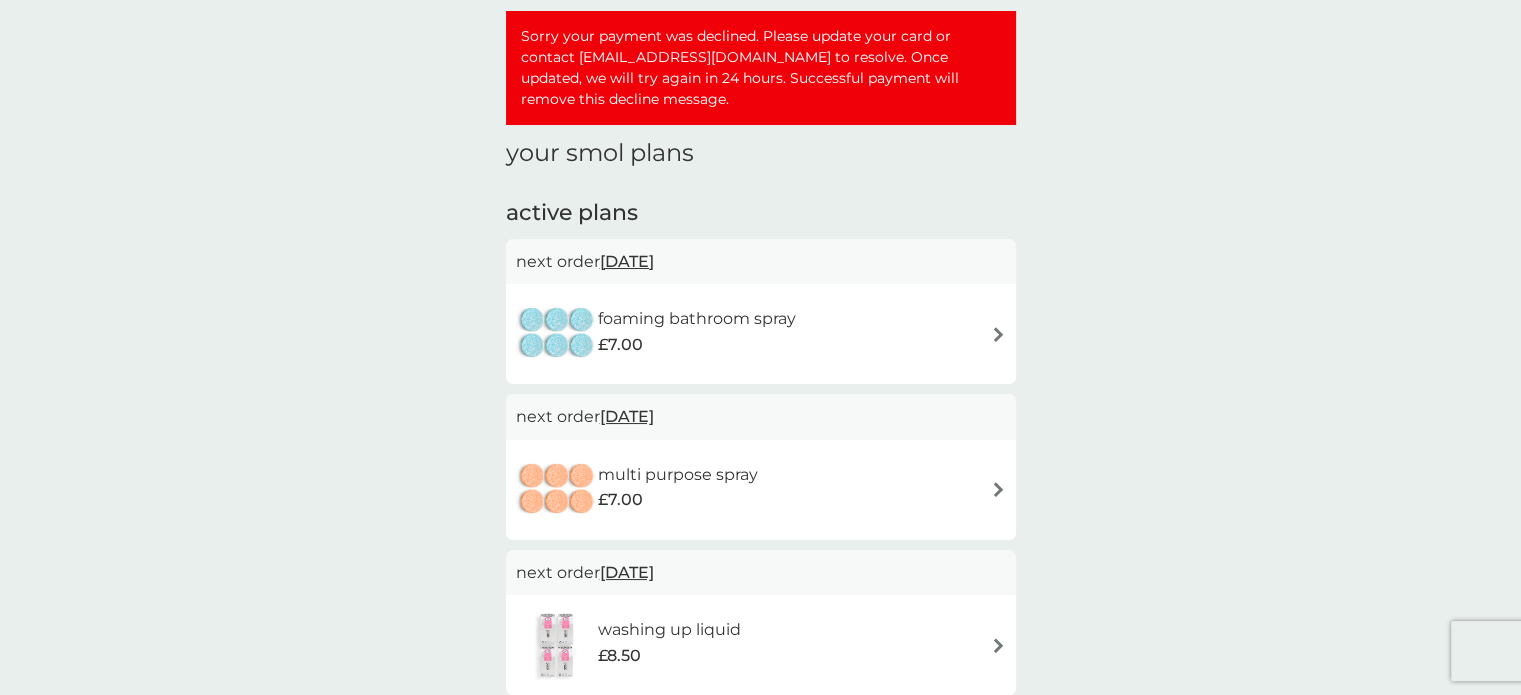 click on "foaming bathroom spray £7.00" at bounding box center [761, 334] 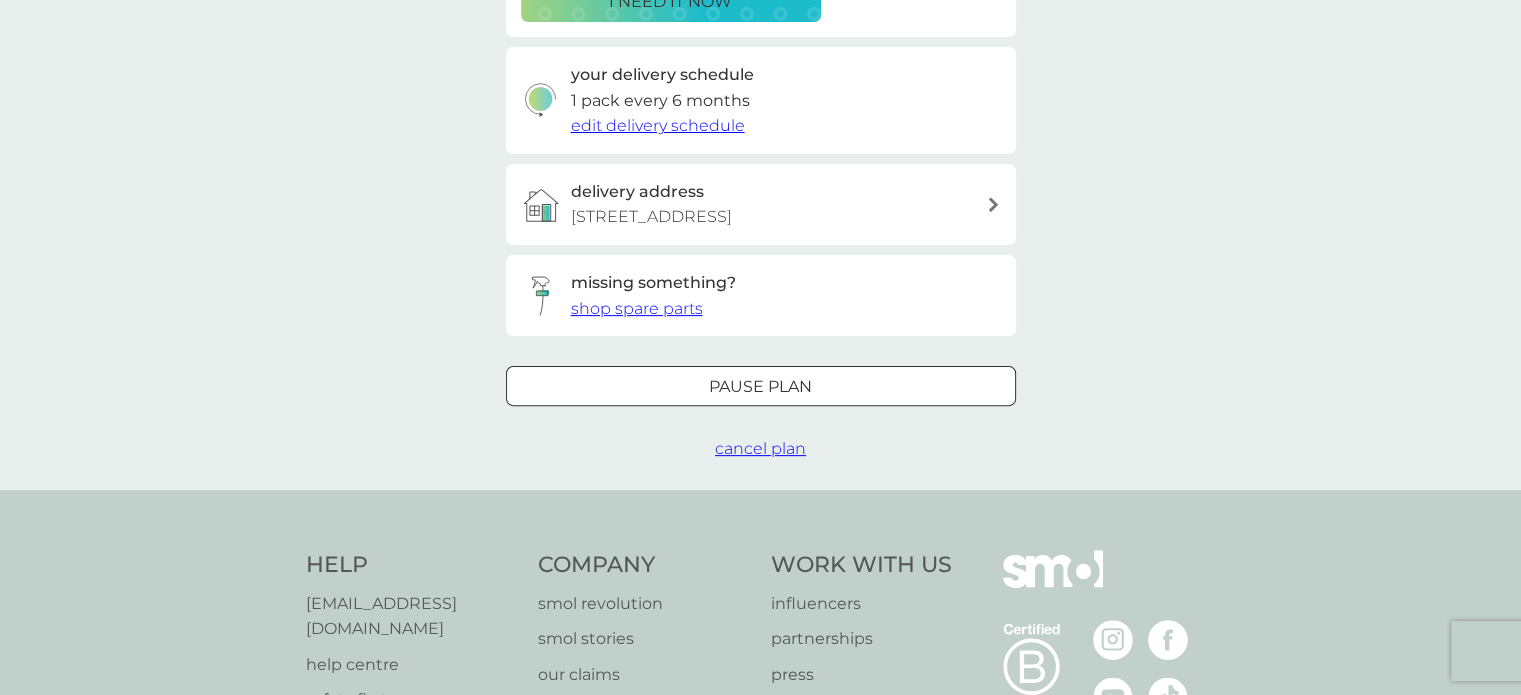 scroll, scrollTop: 600, scrollLeft: 0, axis: vertical 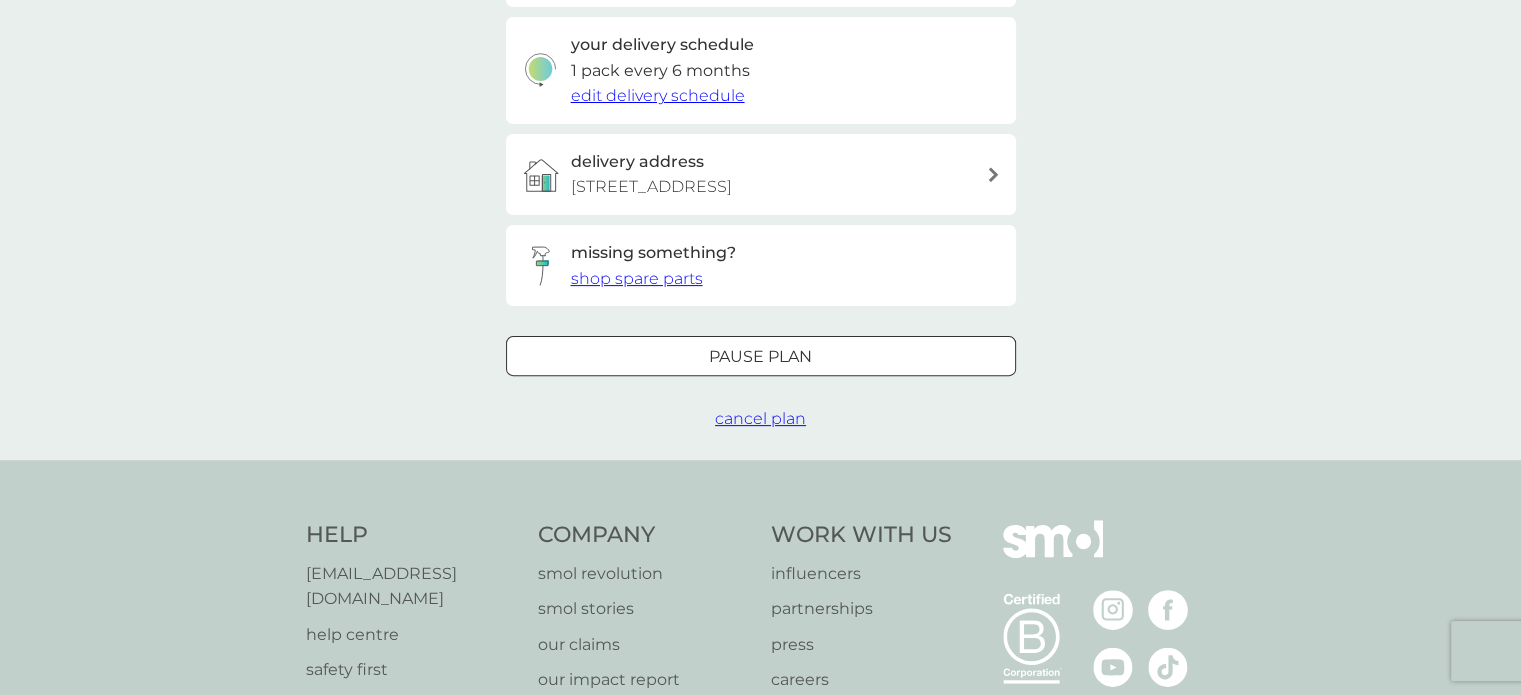 click on "Pause plan" at bounding box center [761, 357] 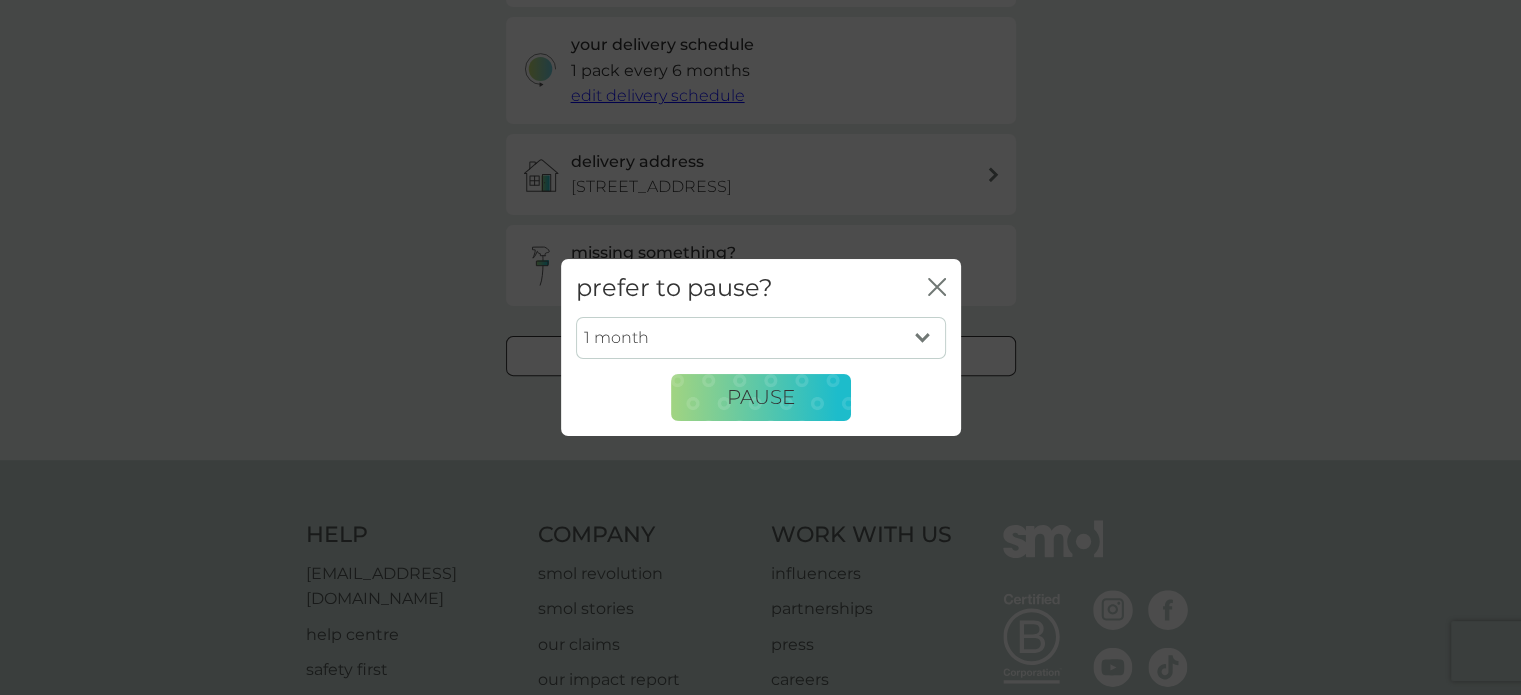 click on "1 month 2 months 3 months 4 months 5 months 6 months" at bounding box center [761, 338] 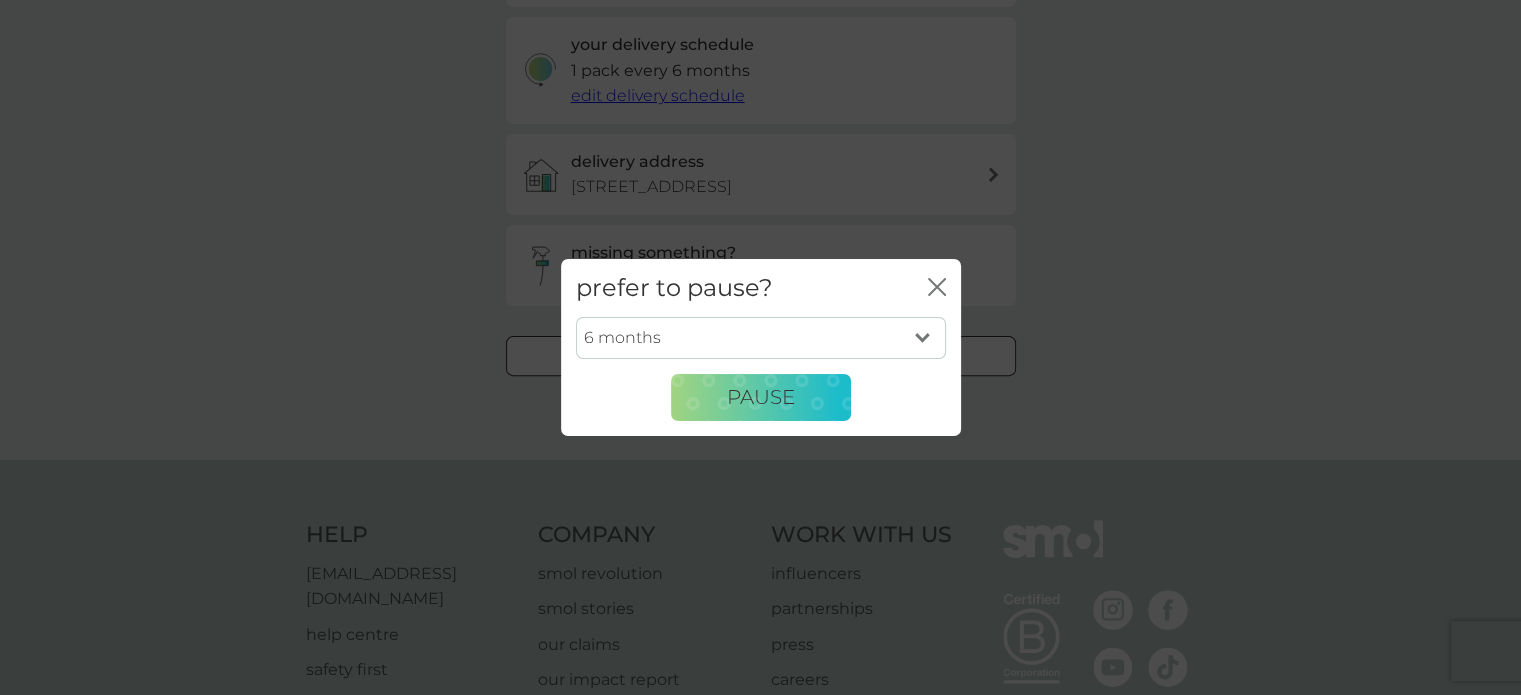click on "1 month 2 months 3 months 4 months 5 months 6 months" at bounding box center (761, 338) 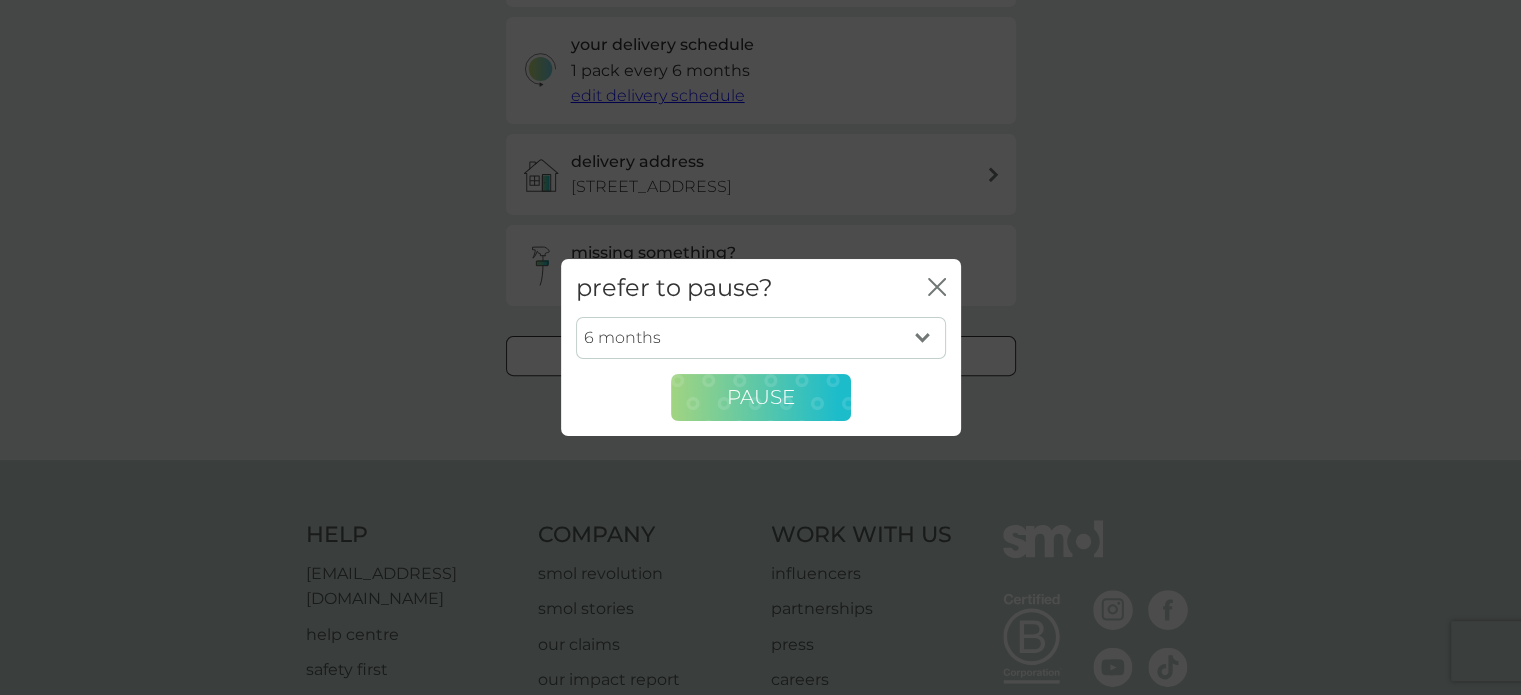 click on "Pause" at bounding box center [761, 398] 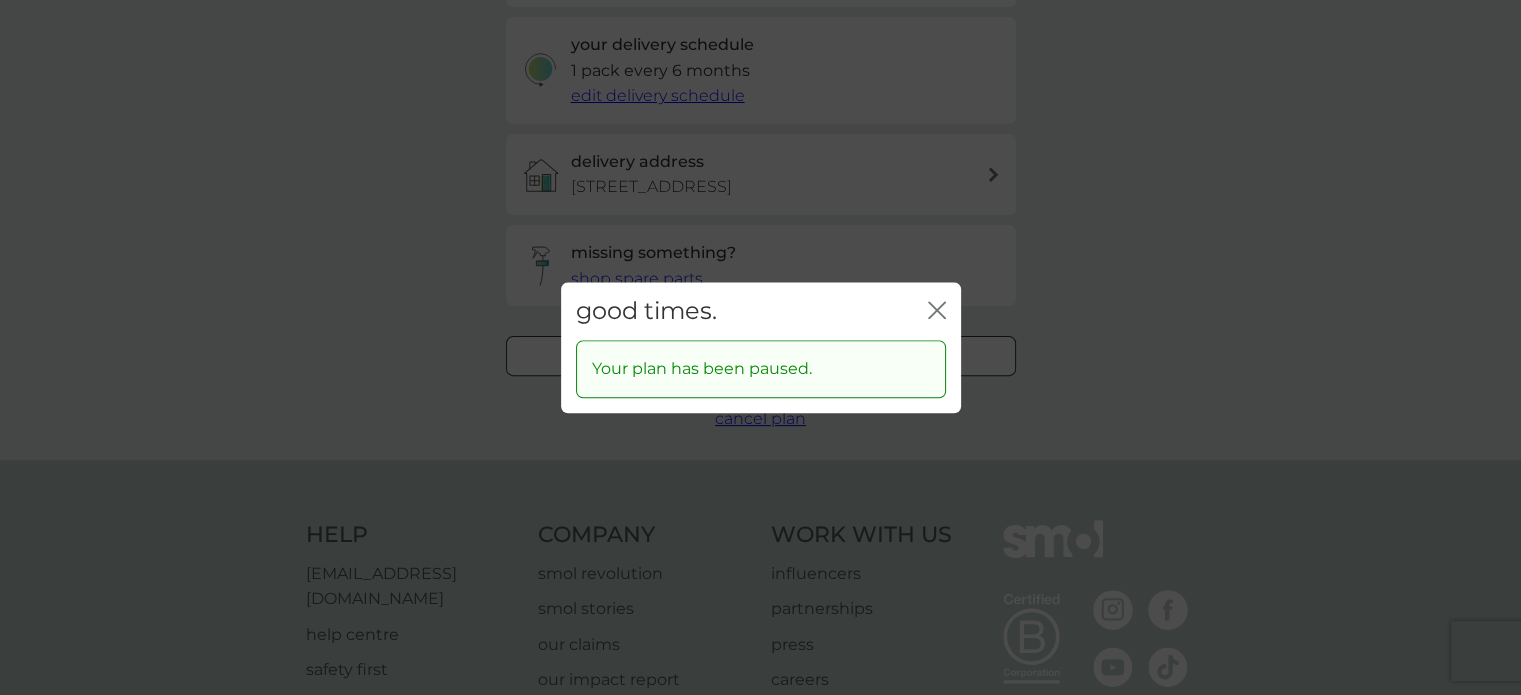 click 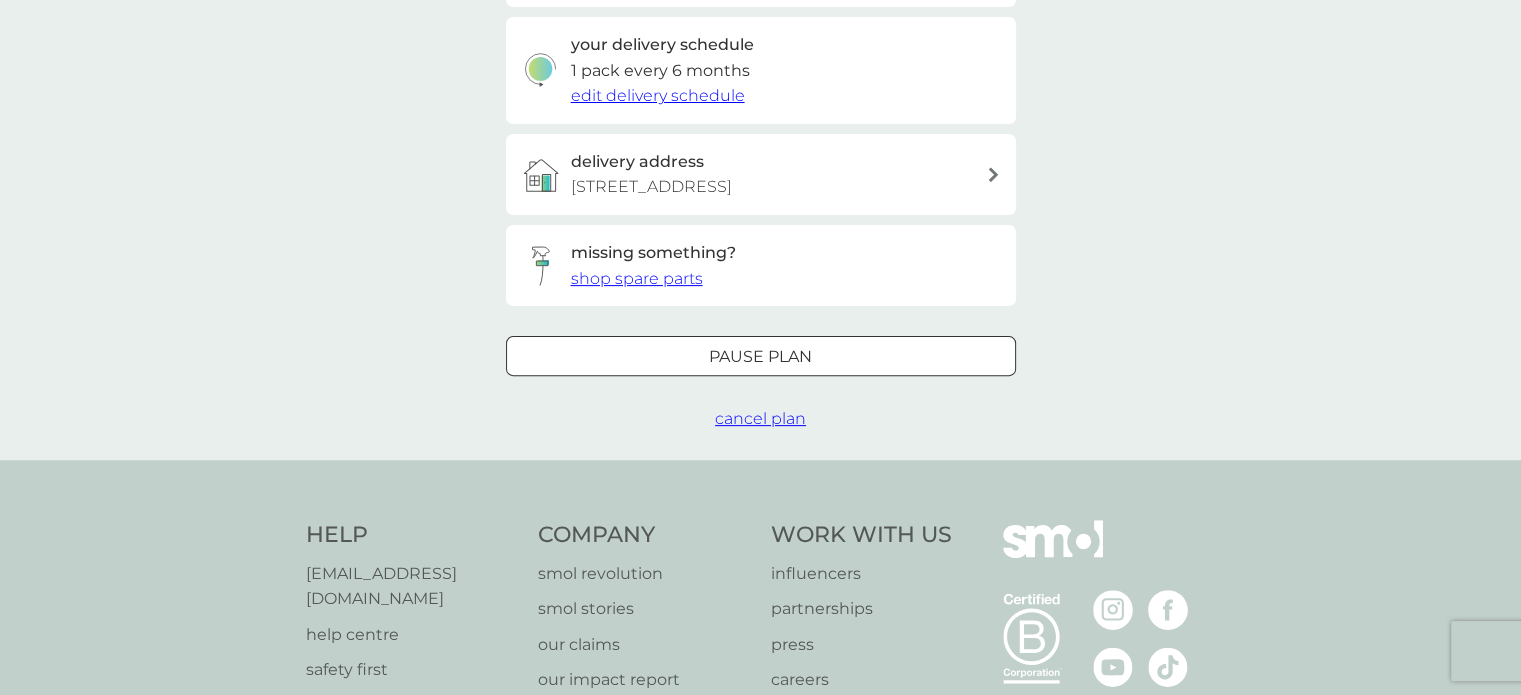 scroll, scrollTop: 0, scrollLeft: 0, axis: both 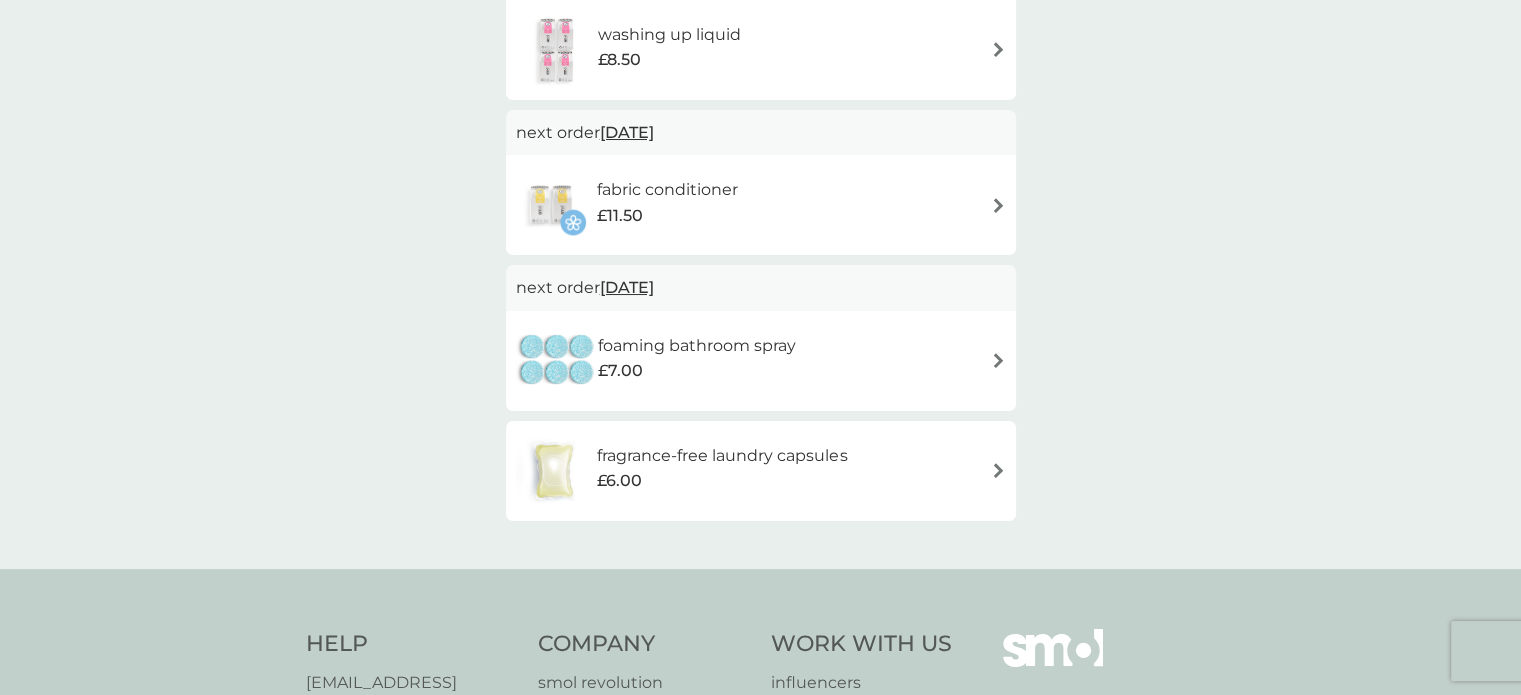 click at bounding box center [998, 470] 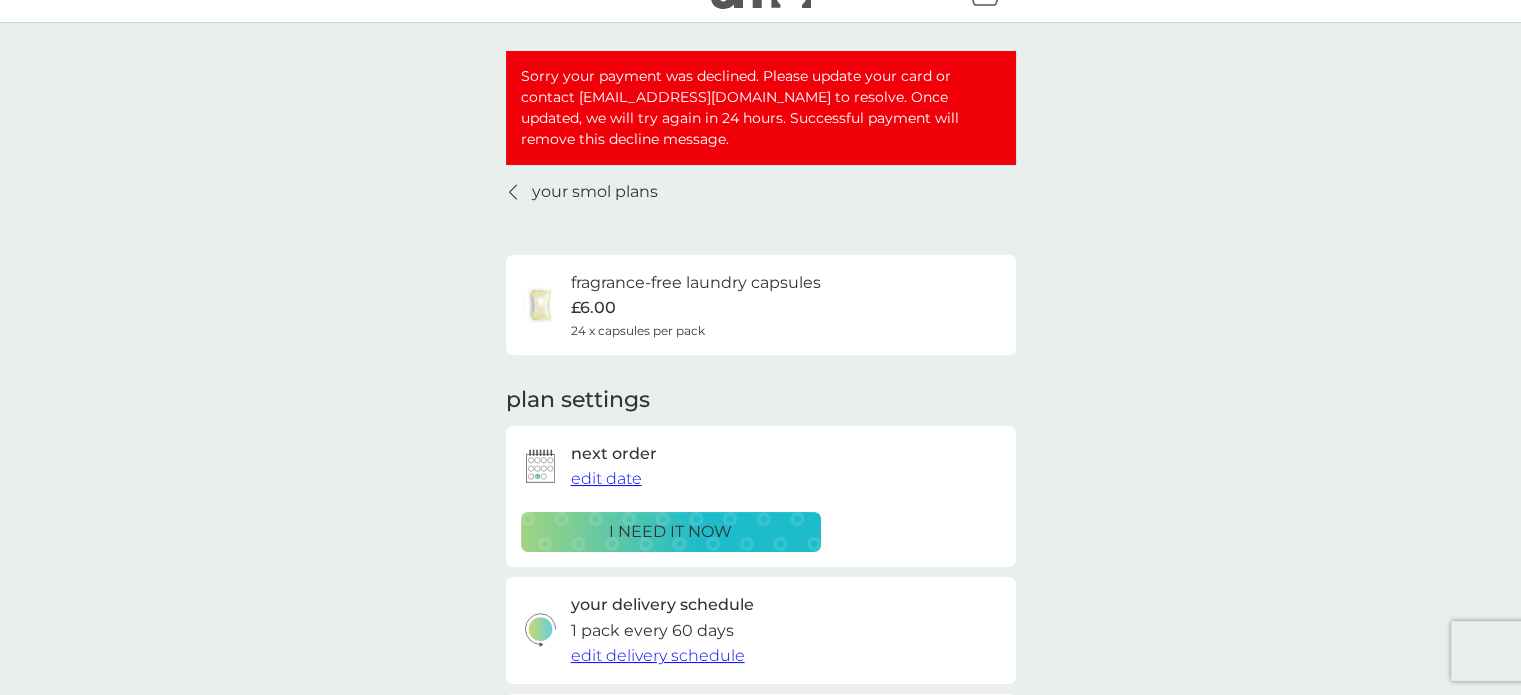 scroll, scrollTop: 40, scrollLeft: 0, axis: vertical 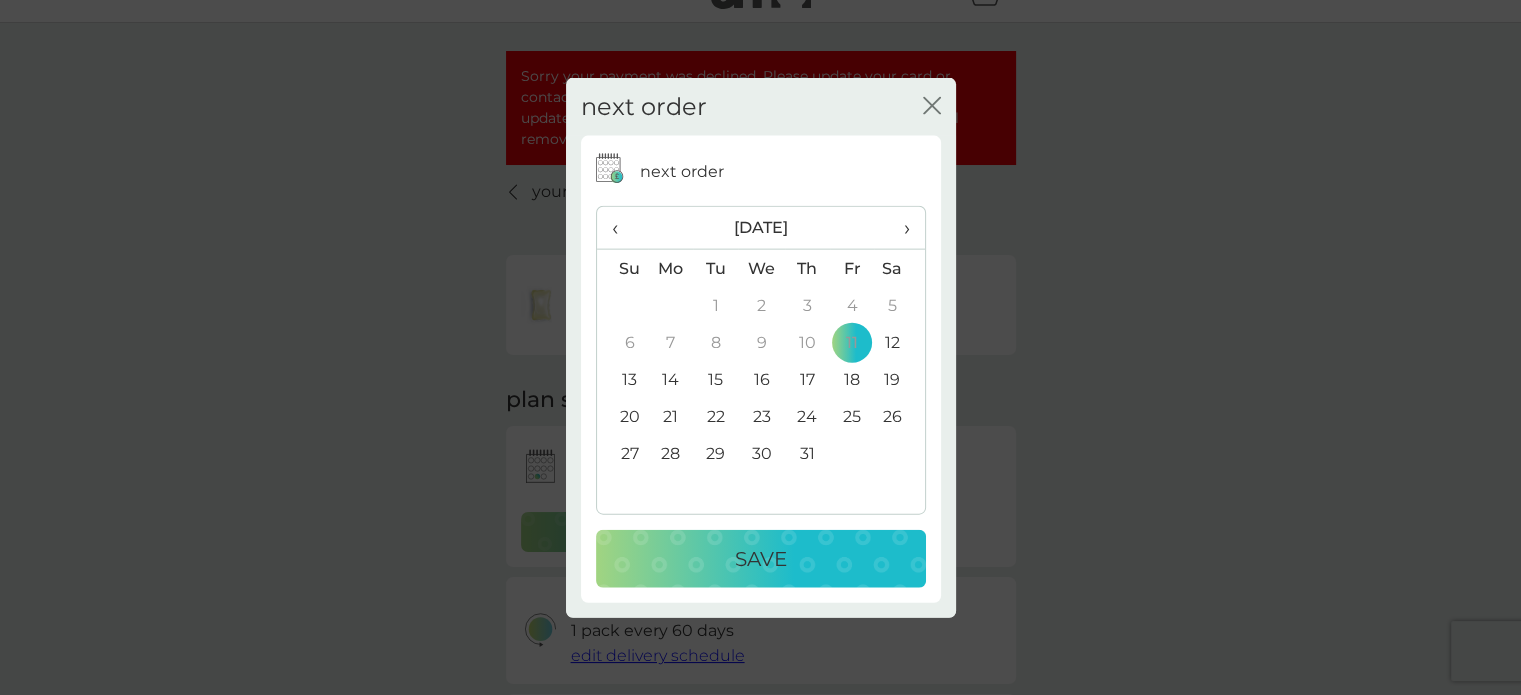 click on "close" at bounding box center (932, 106) 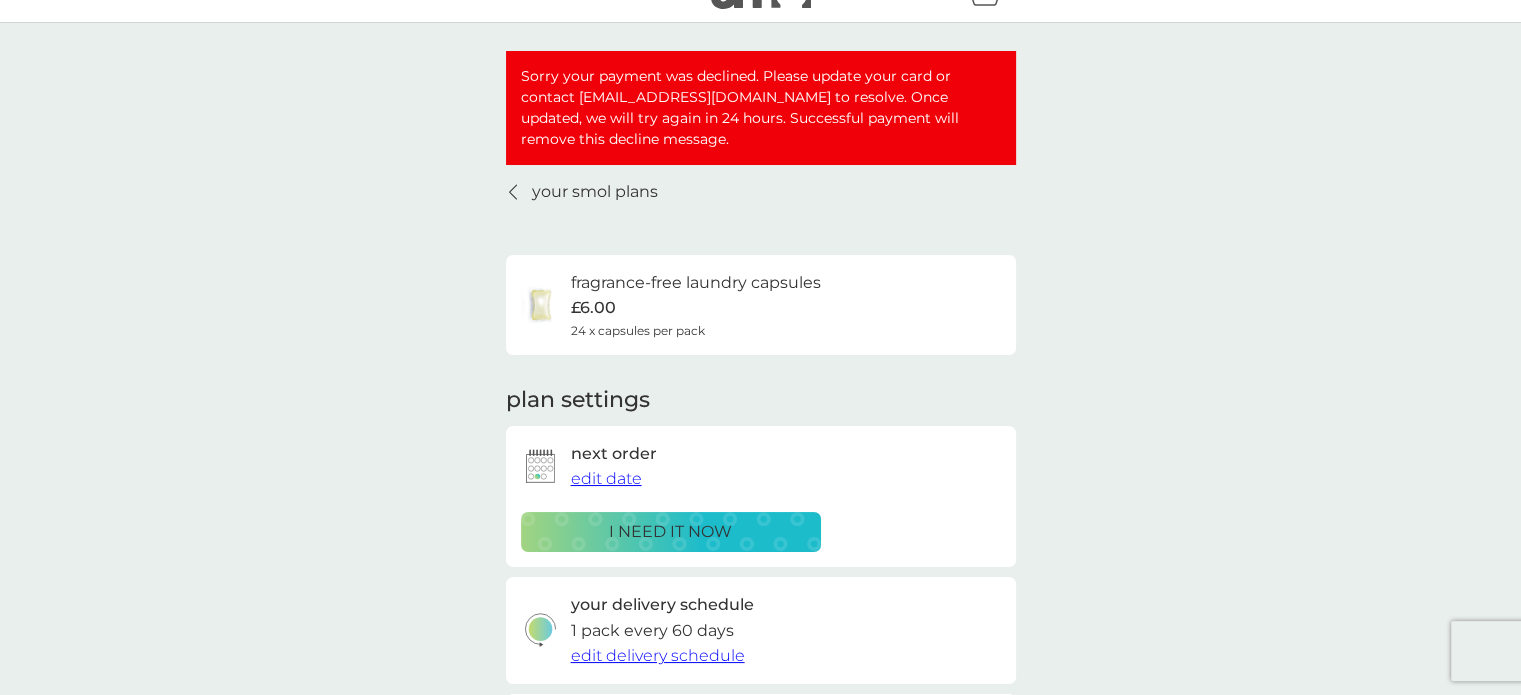scroll, scrollTop: 0, scrollLeft: 0, axis: both 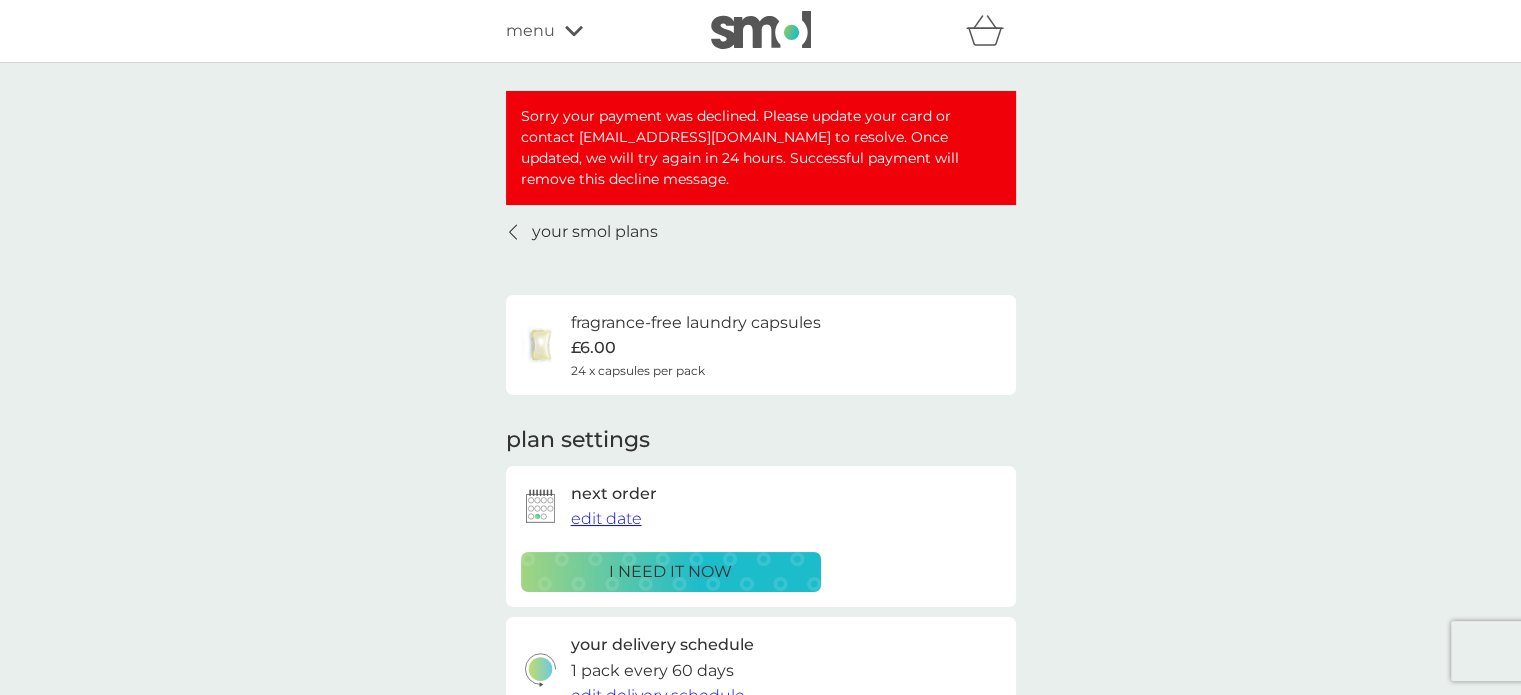 click on "menu" at bounding box center [530, 31] 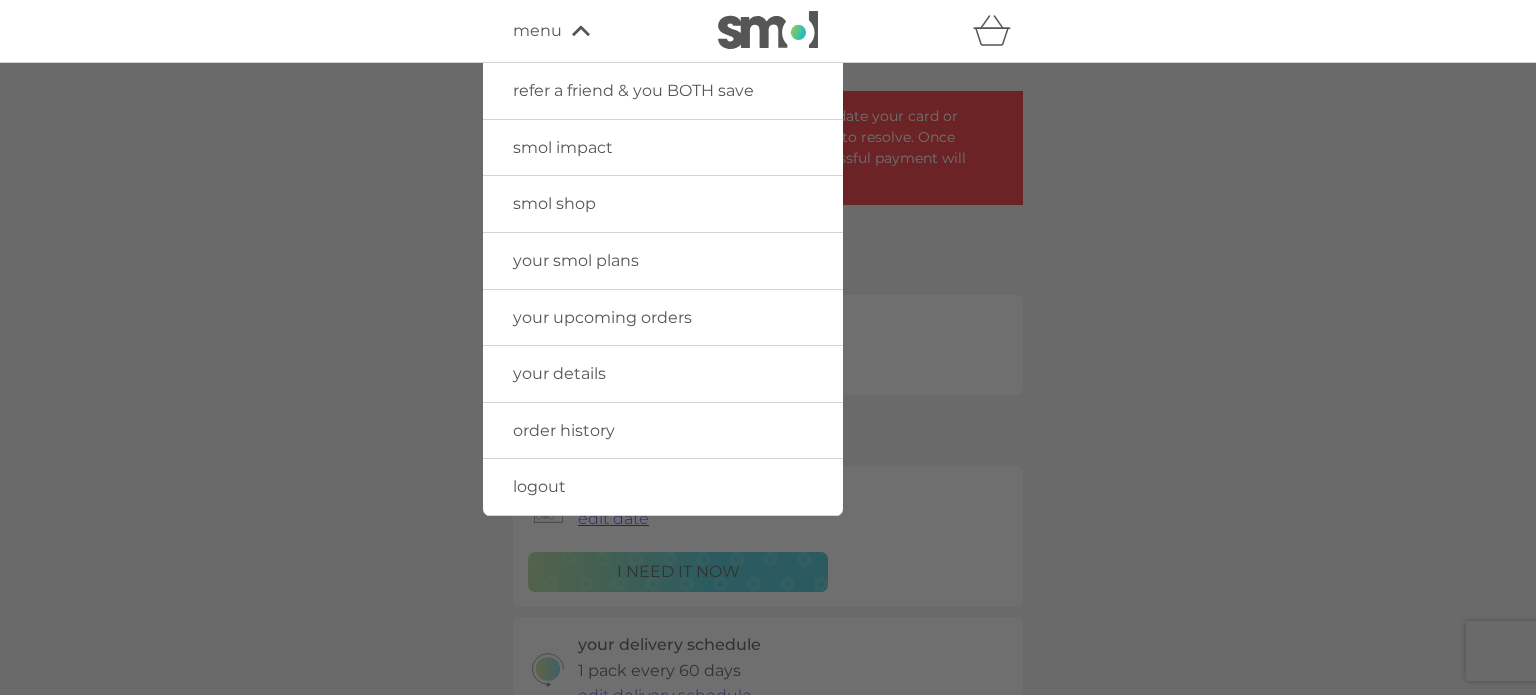 click on "order history" at bounding box center [663, 431] 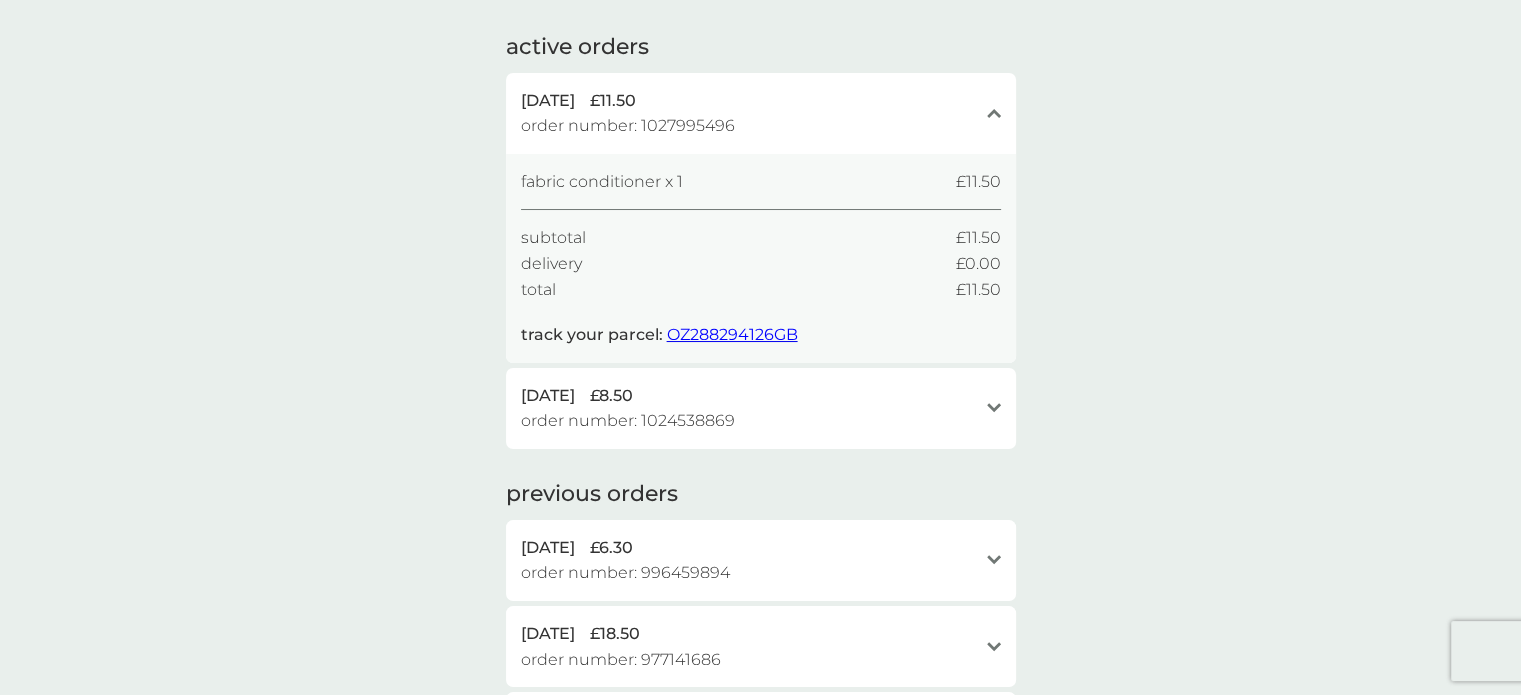 scroll, scrollTop: 280, scrollLeft: 0, axis: vertical 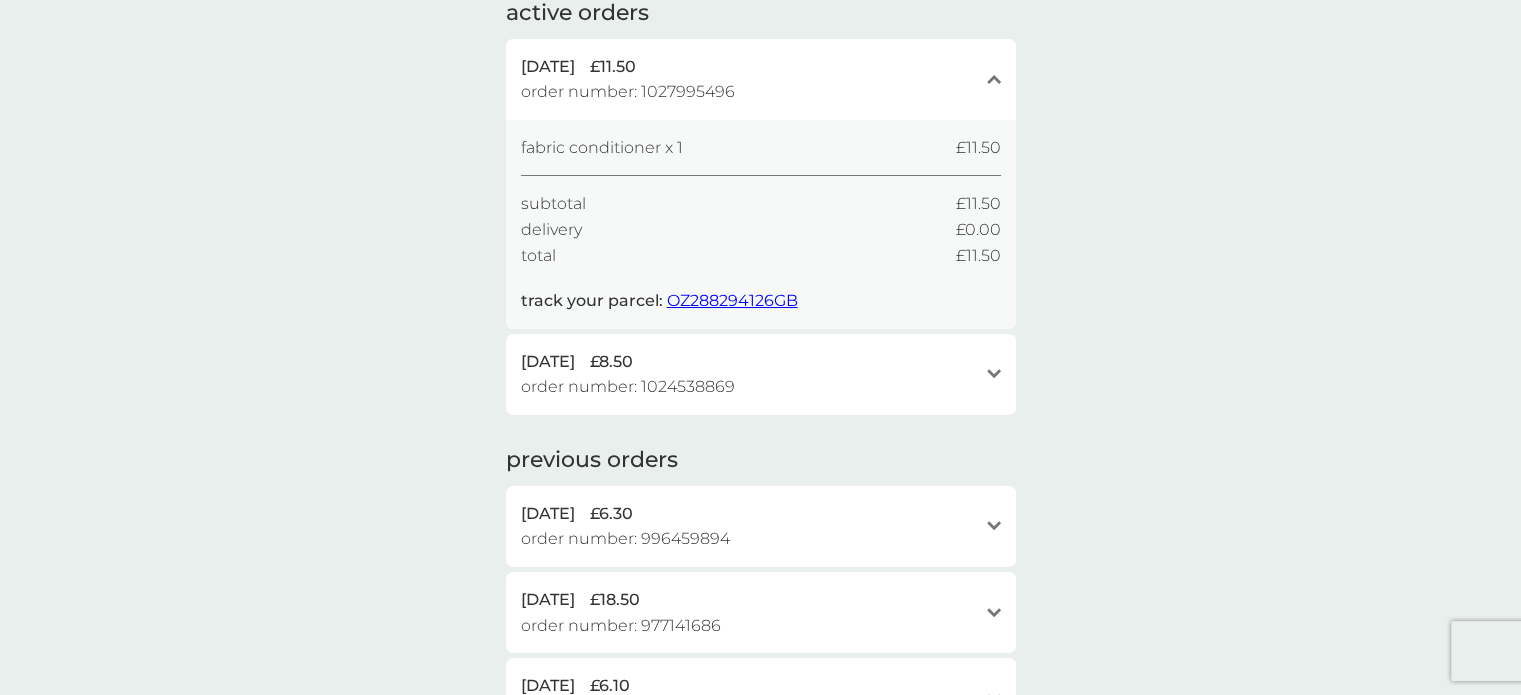 click on "13 Jun 2025 £8.50 order number:   1024538869 open" at bounding box center [761, 374] 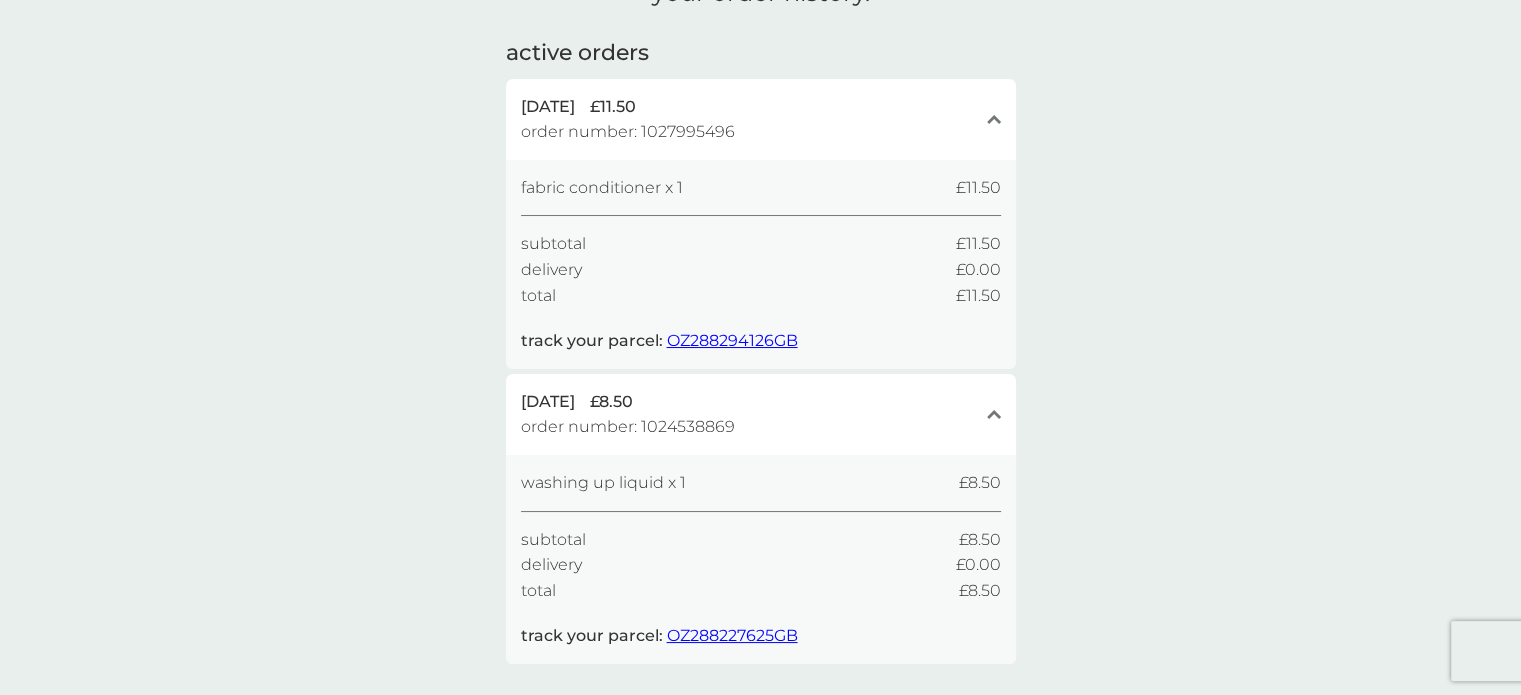 scroll, scrollTop: 200, scrollLeft: 0, axis: vertical 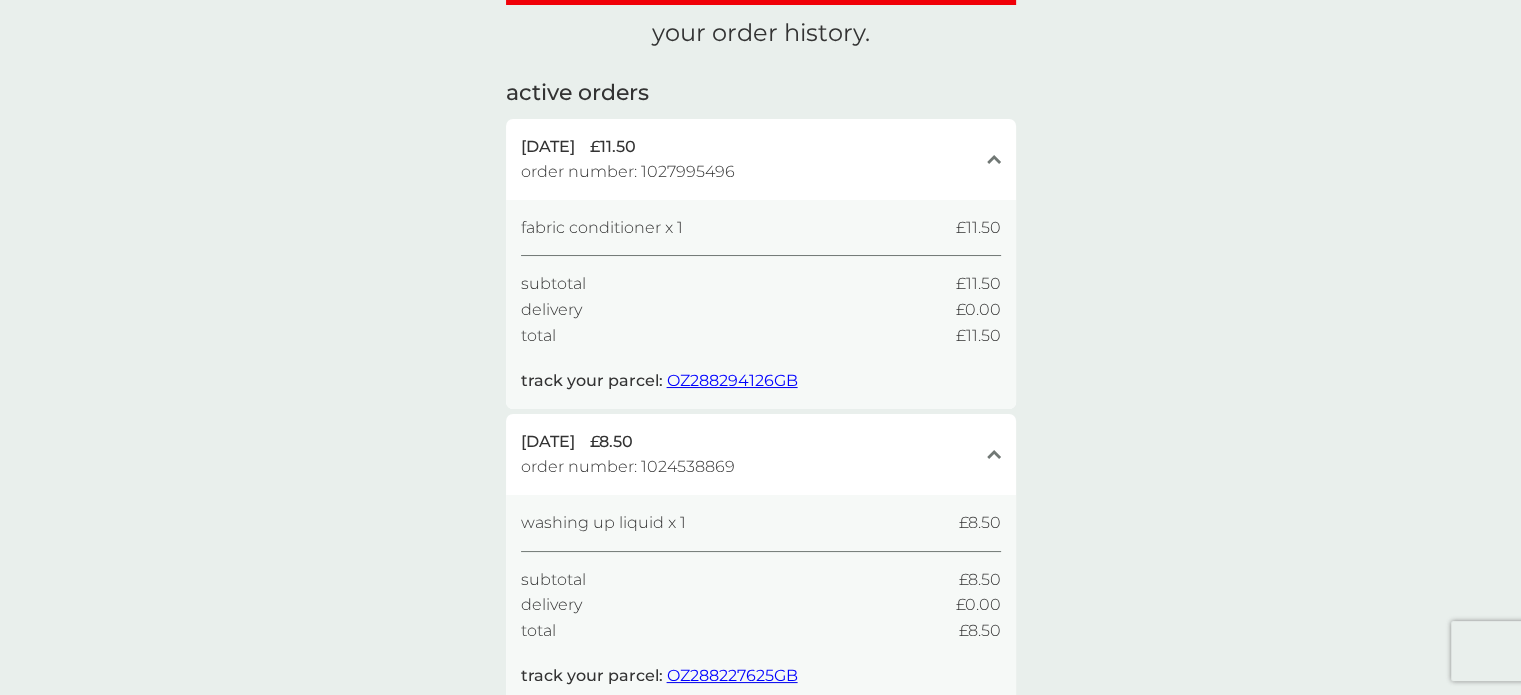 click on "OZ288294126GB" at bounding box center [732, 380] 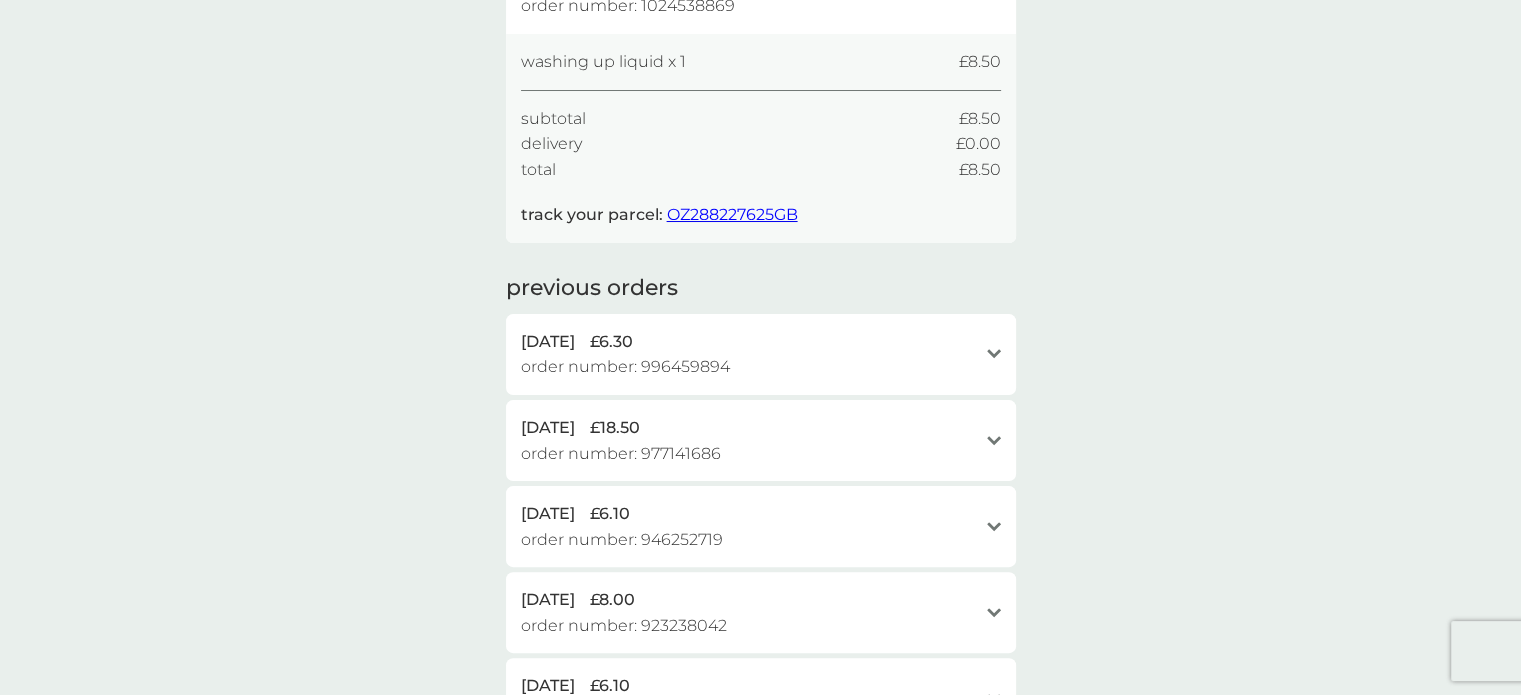 scroll, scrollTop: 520, scrollLeft: 0, axis: vertical 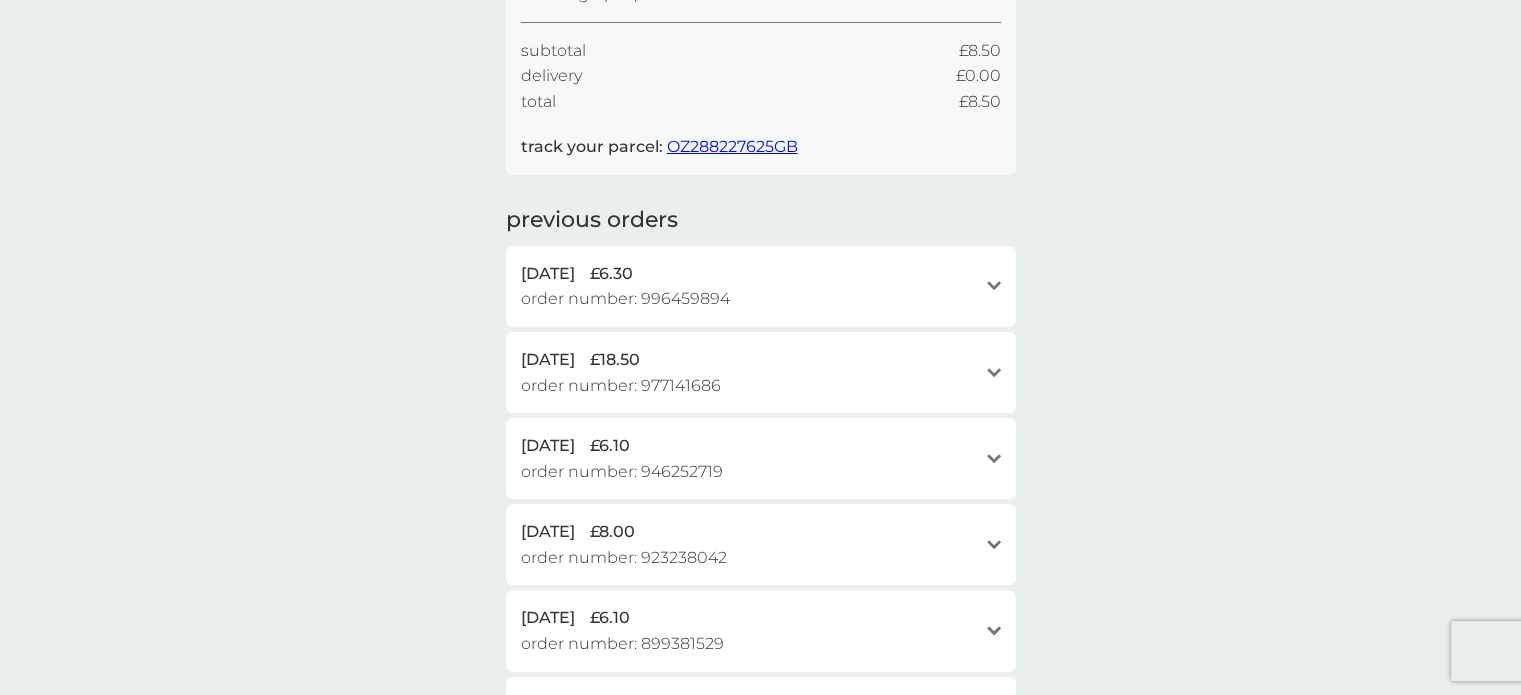 click on "open" at bounding box center [994, 286] 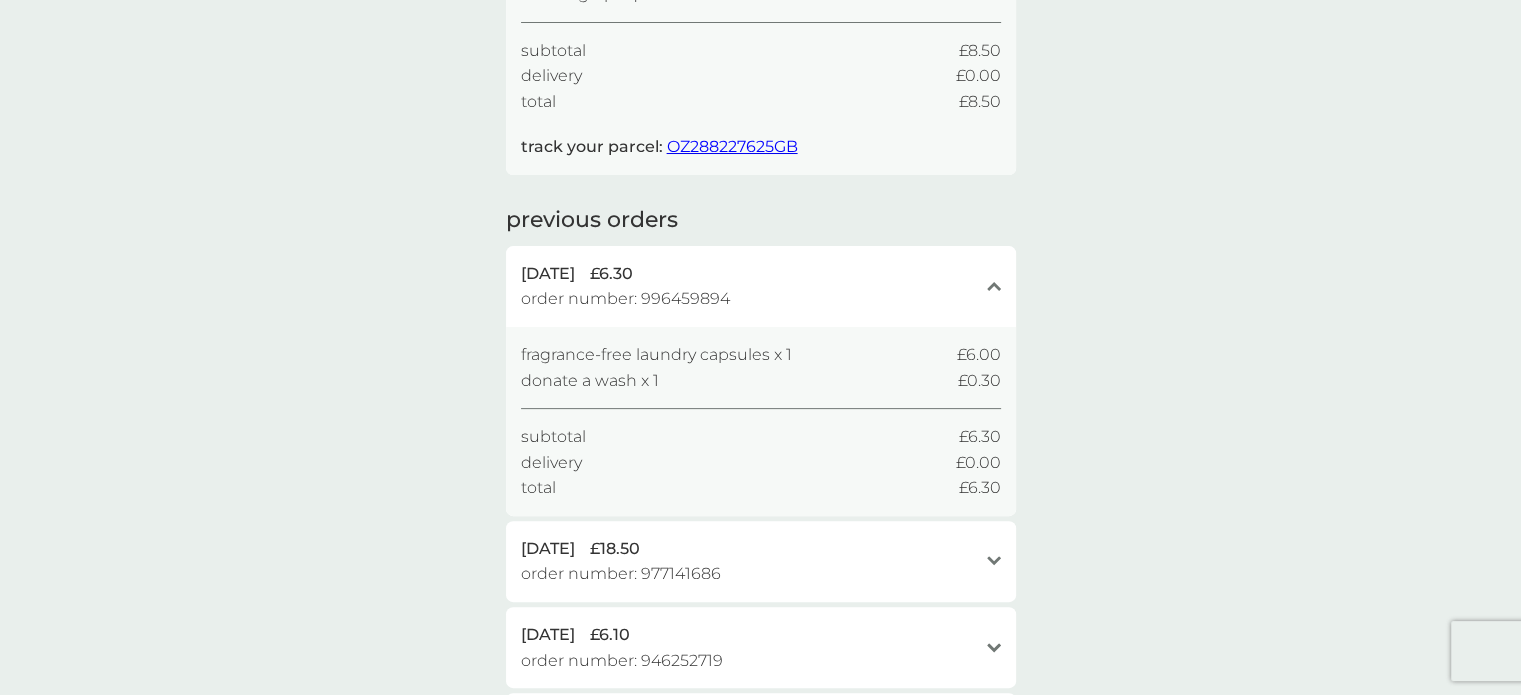 scroll, scrollTop: 0, scrollLeft: 0, axis: both 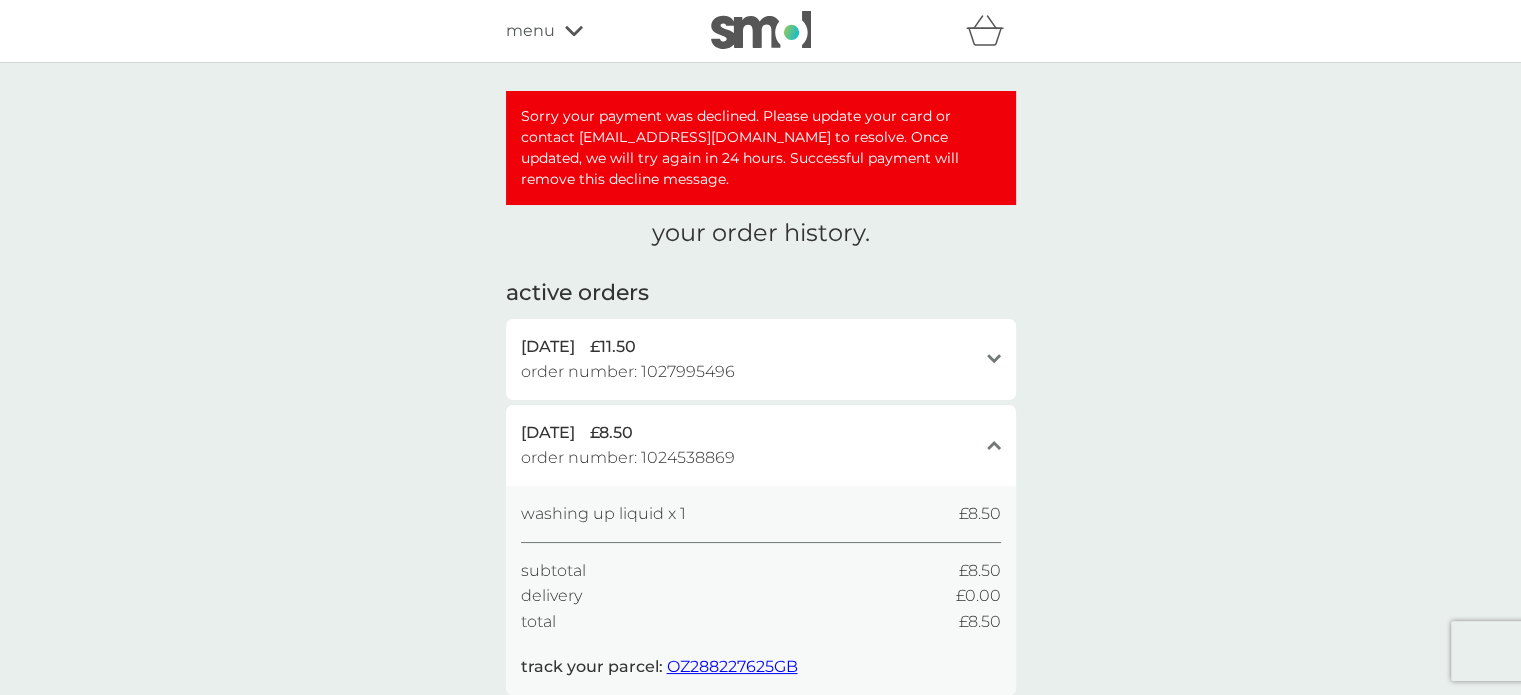 click on "menu" at bounding box center (591, 31) 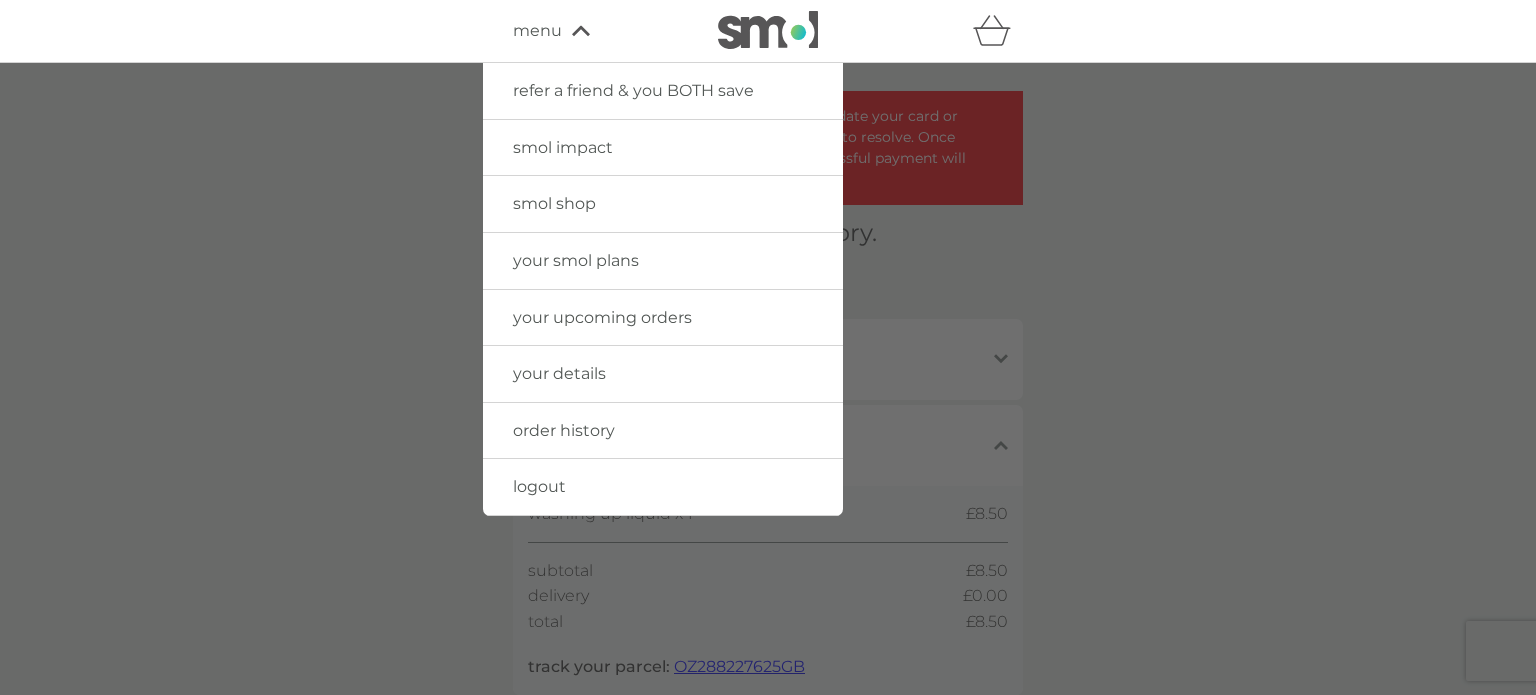 click at bounding box center [768, 410] 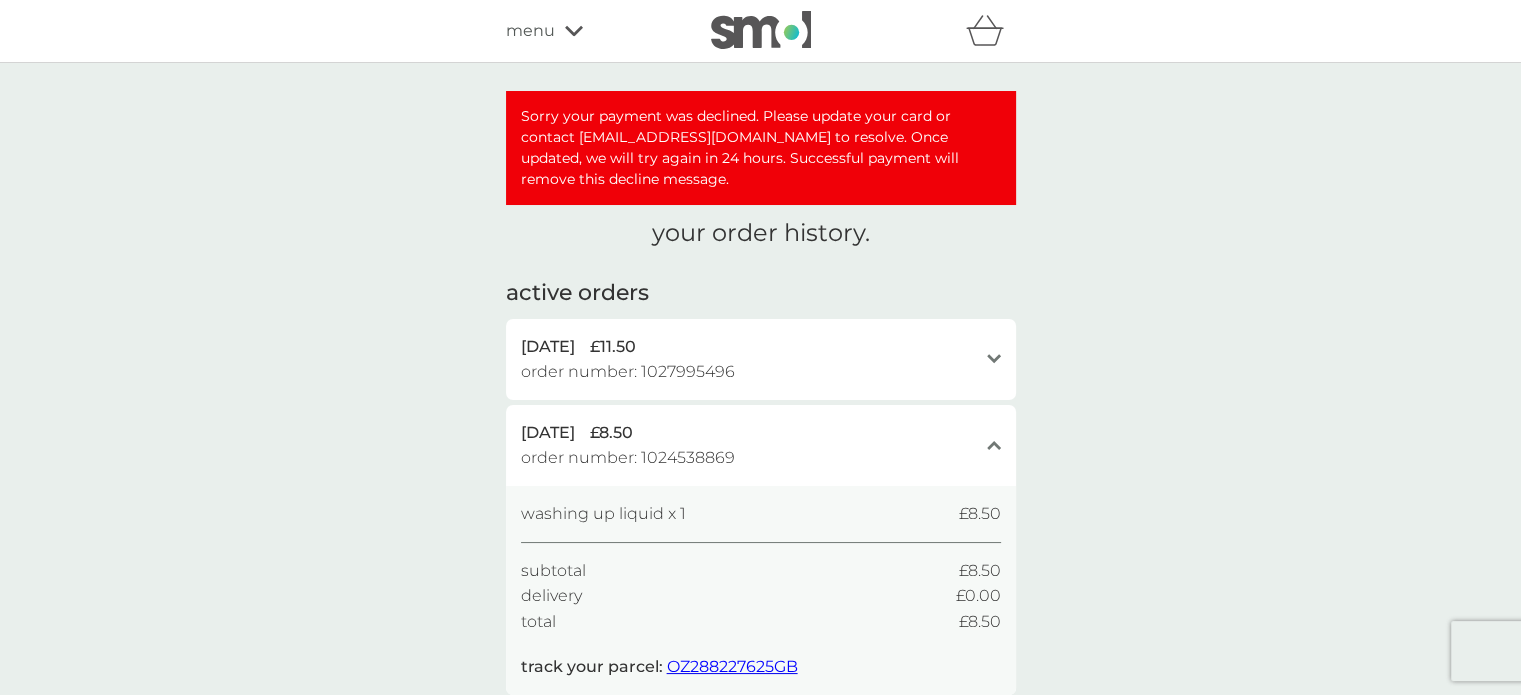 scroll, scrollTop: 608, scrollLeft: 0, axis: vertical 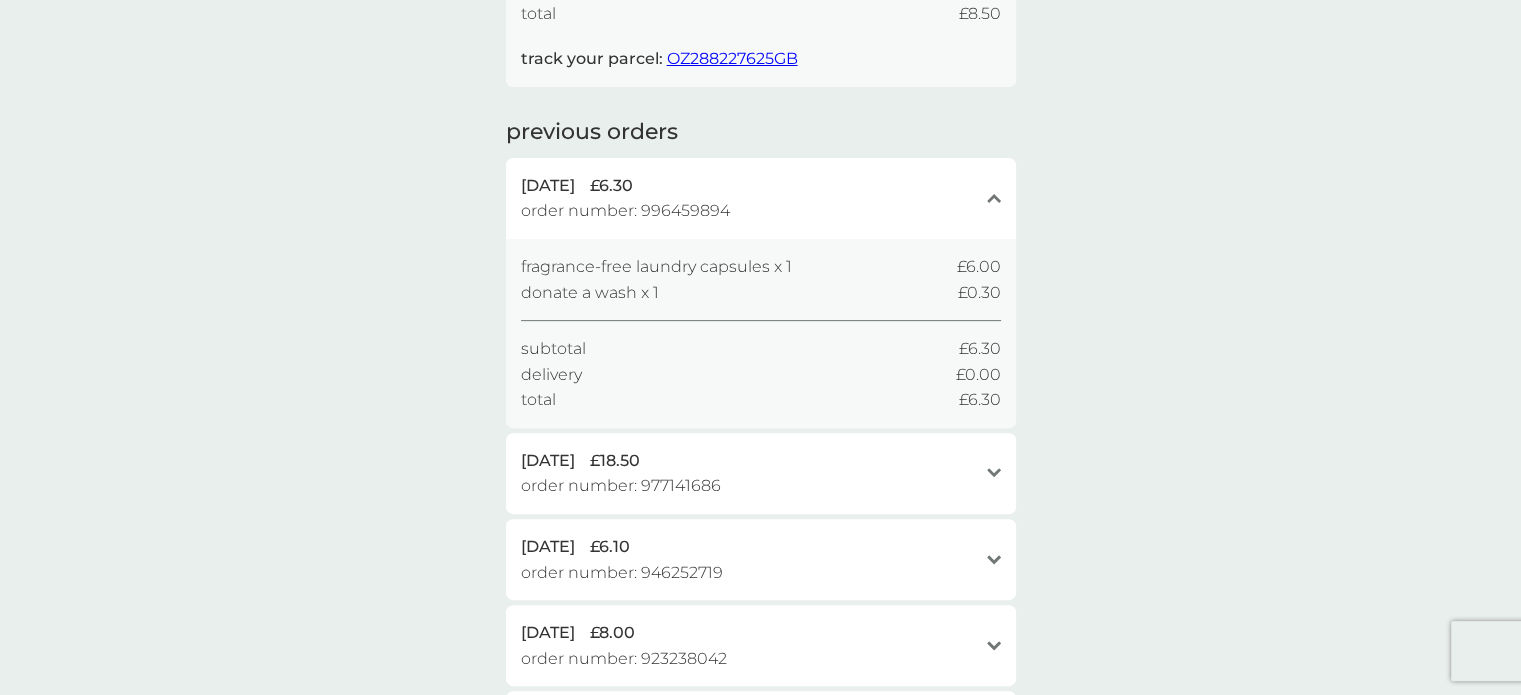 click on "Sorry your payment was declined. Please update your card or contact help@smolproducts.com to resolve. Once updated, we will try again in 24 hours. Successful payment will remove this decline message. your order history. active orders 17 Jun 2025 £11.50 order number:   1027995496 open fabric conditioner x 1 £11.50 subtotal £11.50 delivery £0.00 total £11.50 track your parcel:   OZ288294126GB 13 Jun 2025 £8.50 order number:   1024538869 close washing up liquid x 1 £8.50 subtotal £8.50 delivery £0.00 total £8.50 track your parcel:   OZ288227625GB previous orders 12 May 2025 £6.30 order number:   996459894 close fragrance-free laundry capsules x 1 £6.00 donate a wash x 1 £0.30 subtotal £6.30 delivery £0.00 total £6.30 20 Apr 2025 £18.50 order number:   977141686 open multi purpose spray x 1 £7.00 fabric conditioner x 1 £11.50 subtotal £18.50 delivery £0.00 total £18.50 13 Mar 2025 £6.10 order number:   946252719 open fragrance-free laundry capsules x 1 £5.80 donate a wash x 1 £0.30 £6.10" at bounding box center [760, 292] 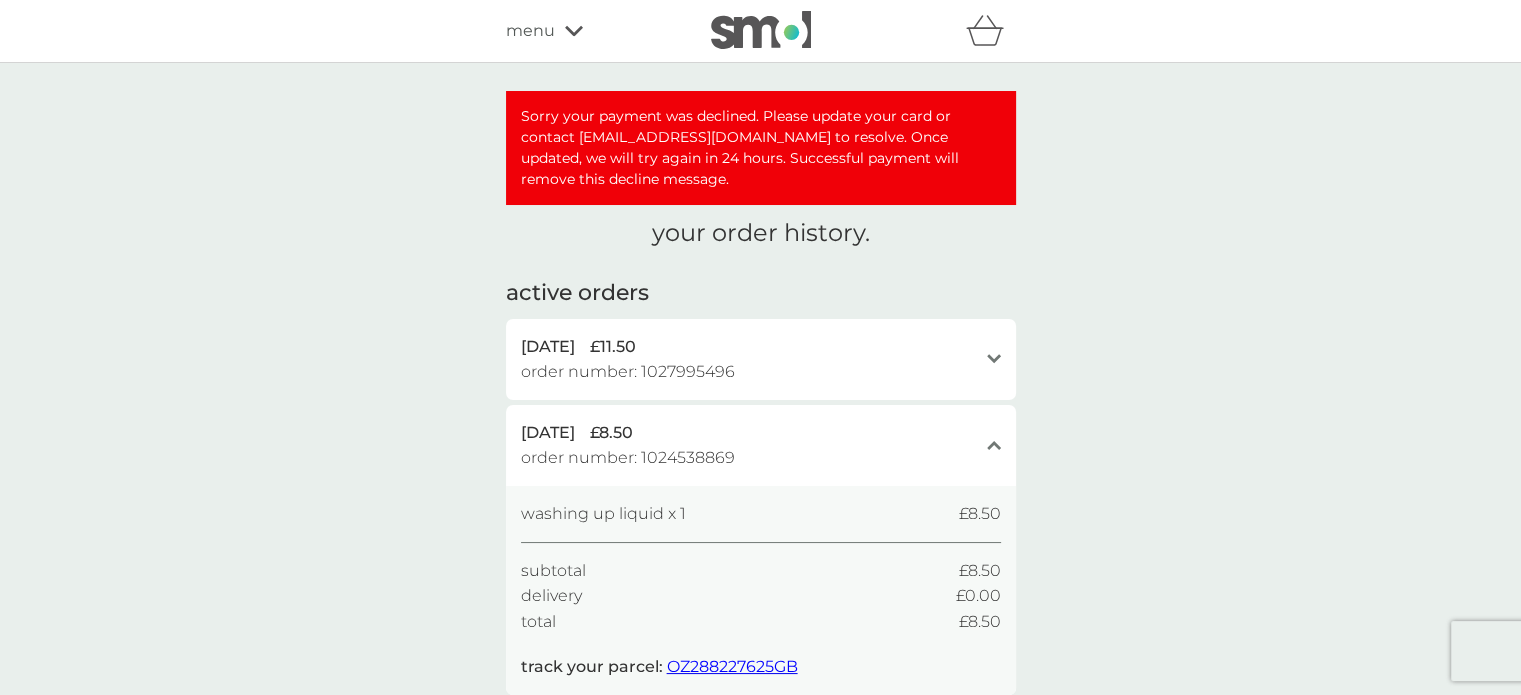 scroll, scrollTop: 0, scrollLeft: 0, axis: both 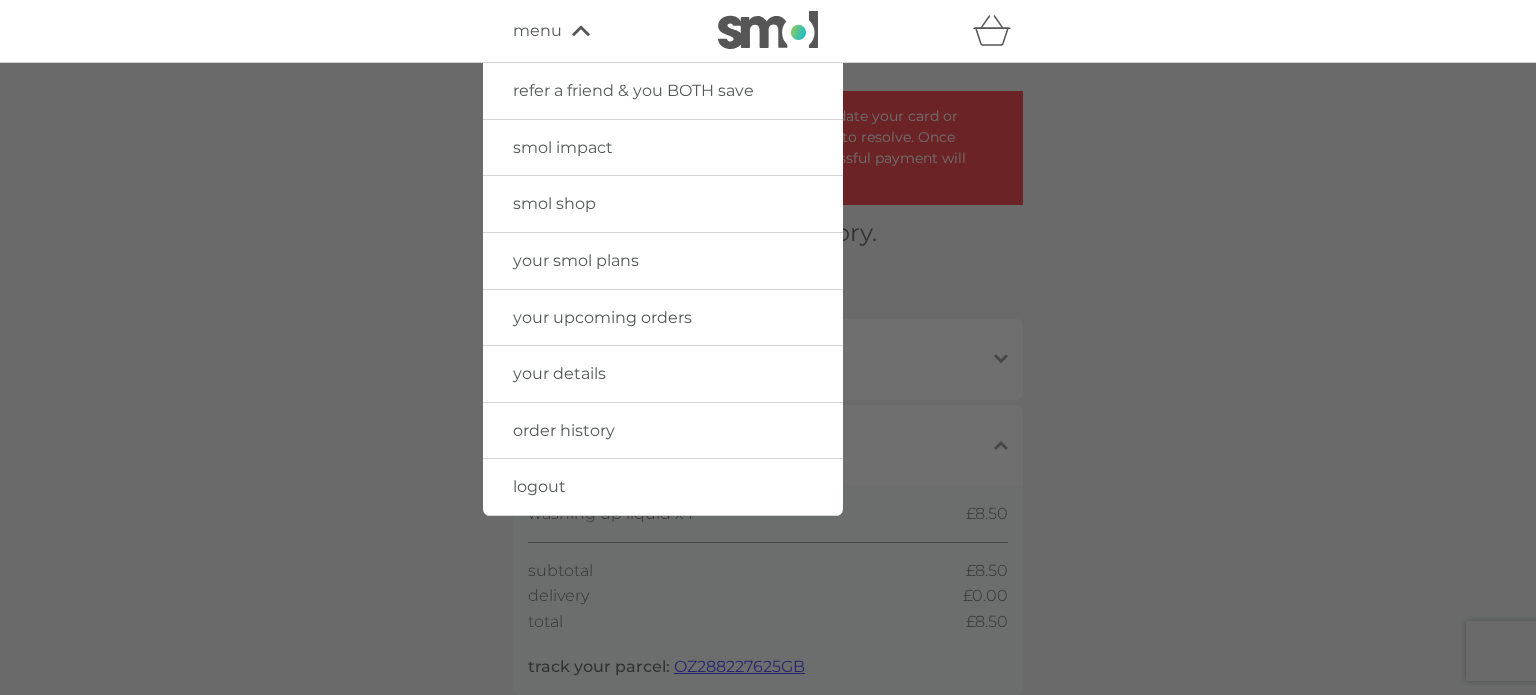 click on "your smol plans" at bounding box center [663, 261] 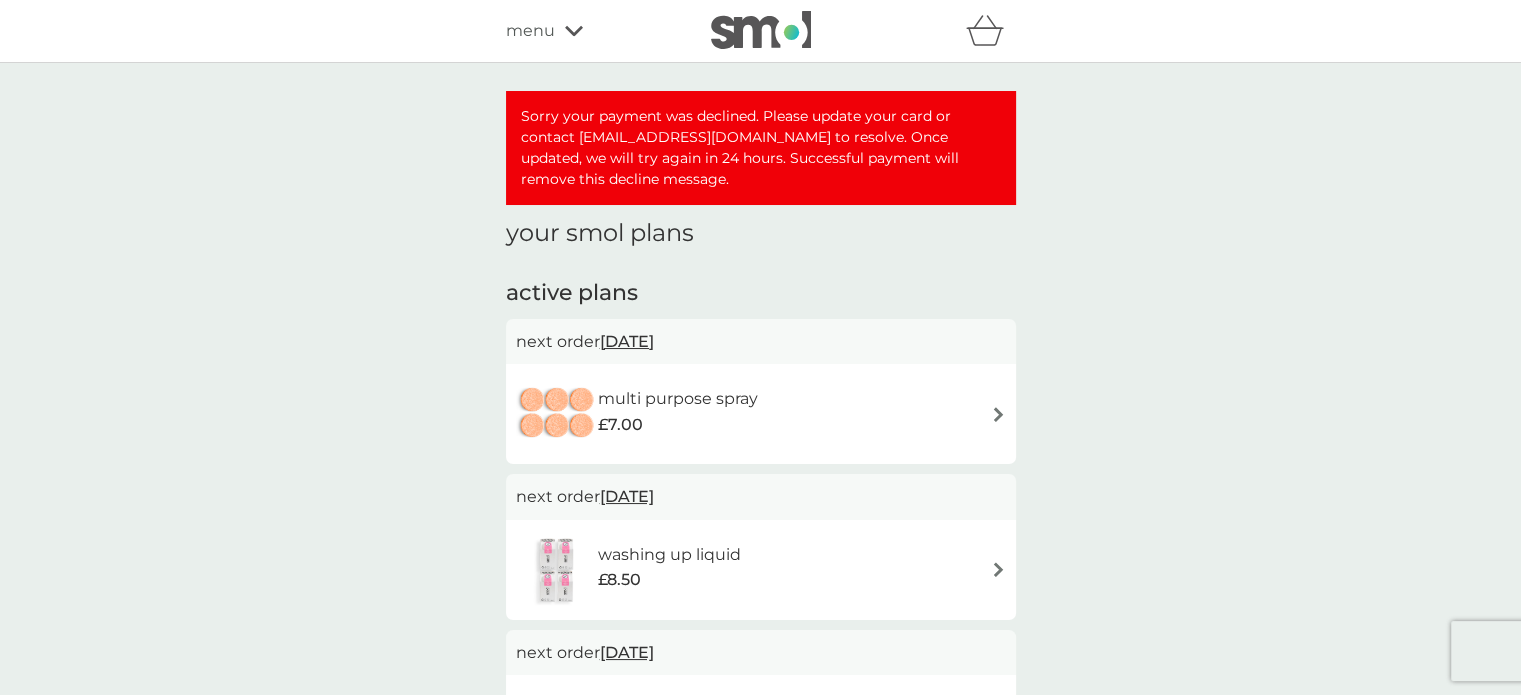 scroll, scrollTop: 608, scrollLeft: 0, axis: vertical 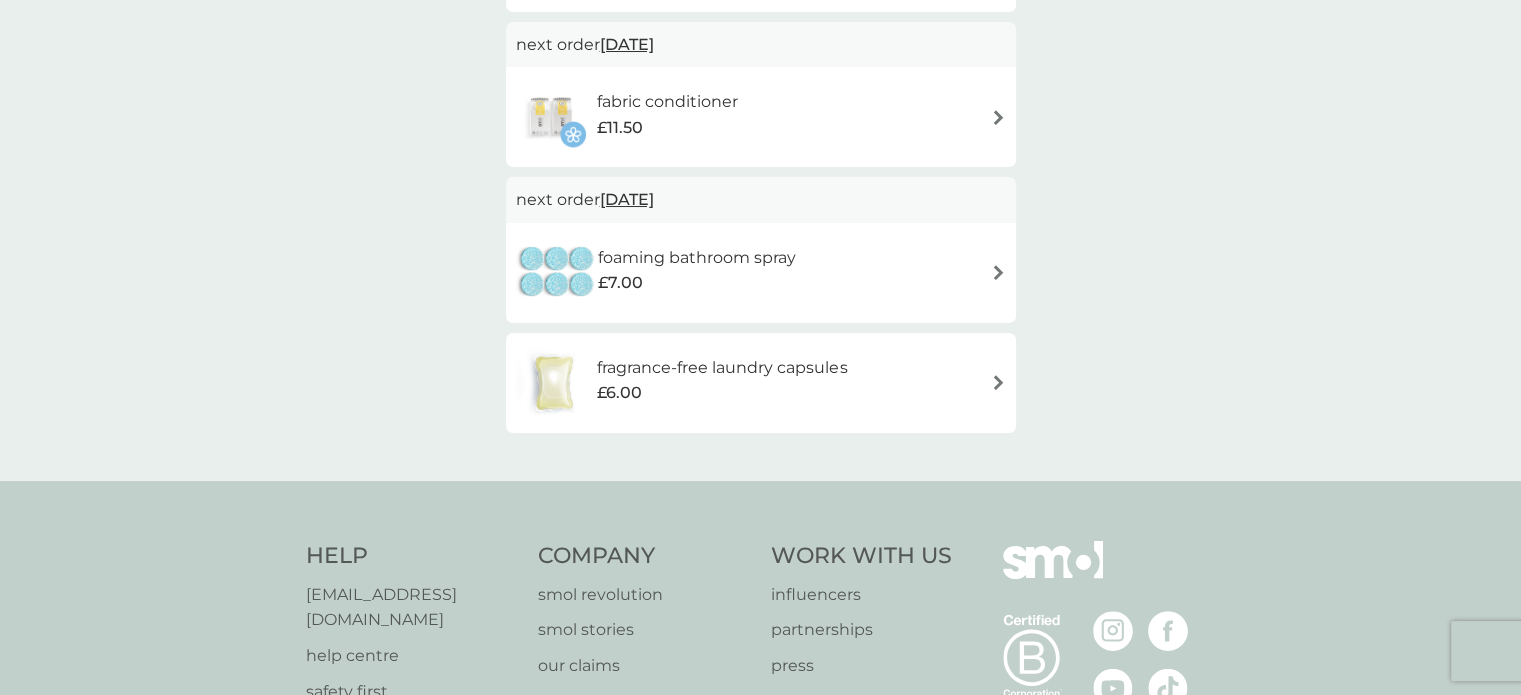 click at bounding box center [998, 382] 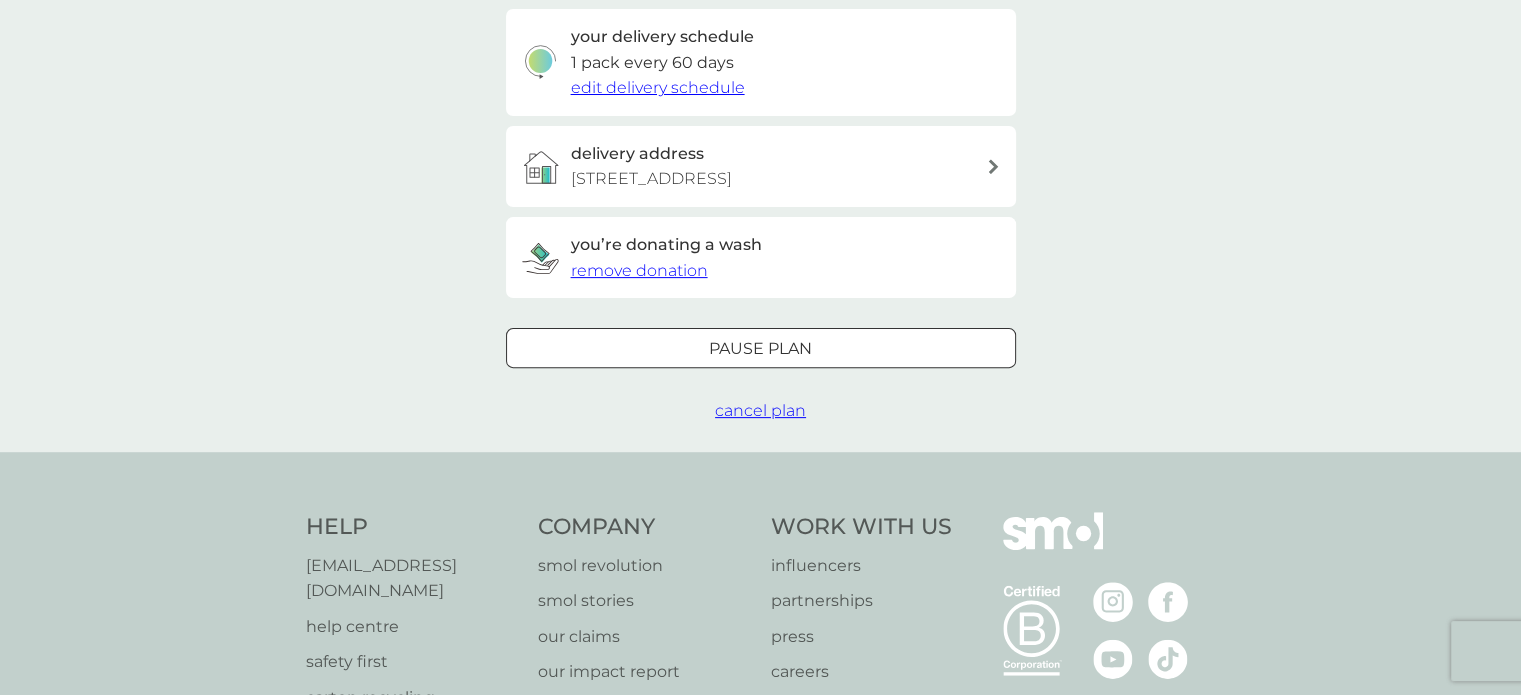 scroll, scrollTop: 0, scrollLeft: 0, axis: both 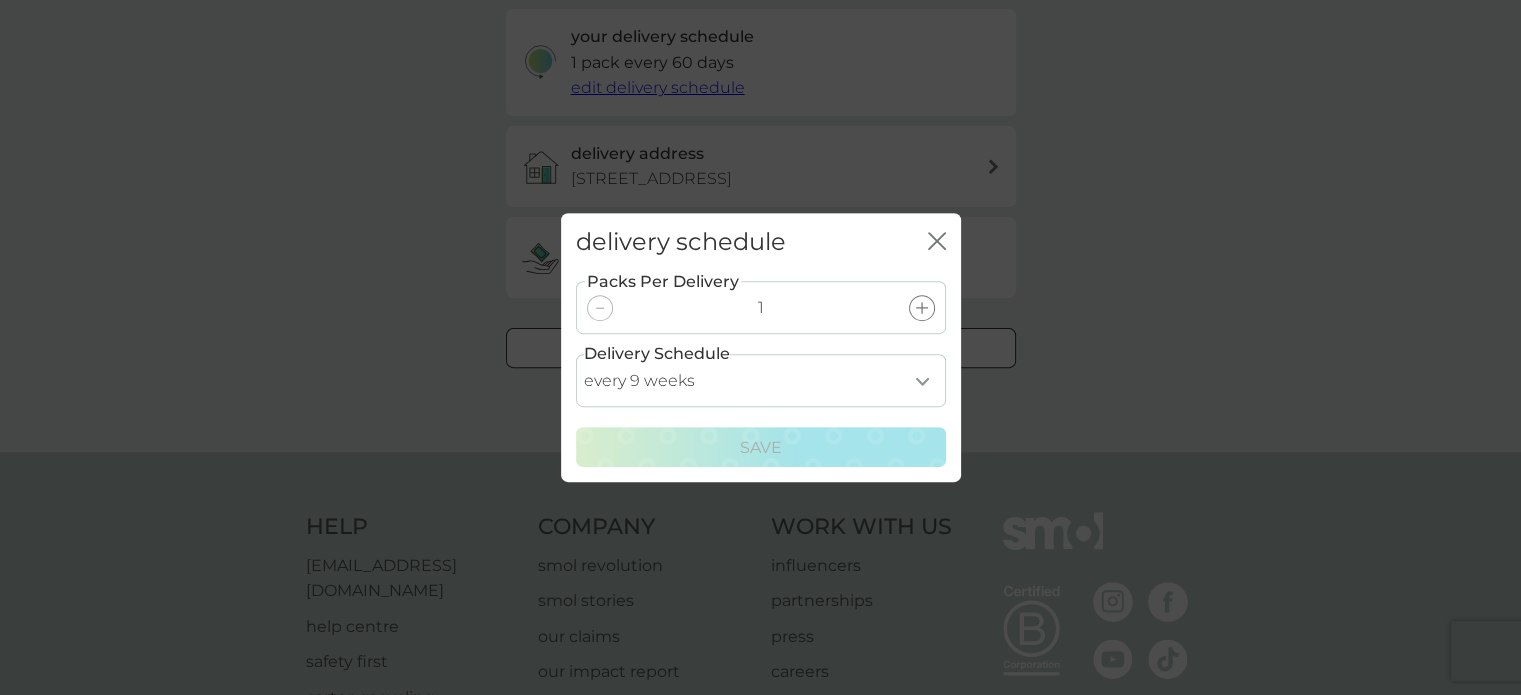 click on "every 1 week every 2 weeks every 3 weeks every 4 weeks every 5 weeks every 6 weeks every 7 weeks every 8 weeks every 9 weeks every 10 weeks every 11 weeks every 12 weeks every 13 weeks every 14 weeks every 15 weeks every 16 weeks every 17 weeks" at bounding box center (761, 380) 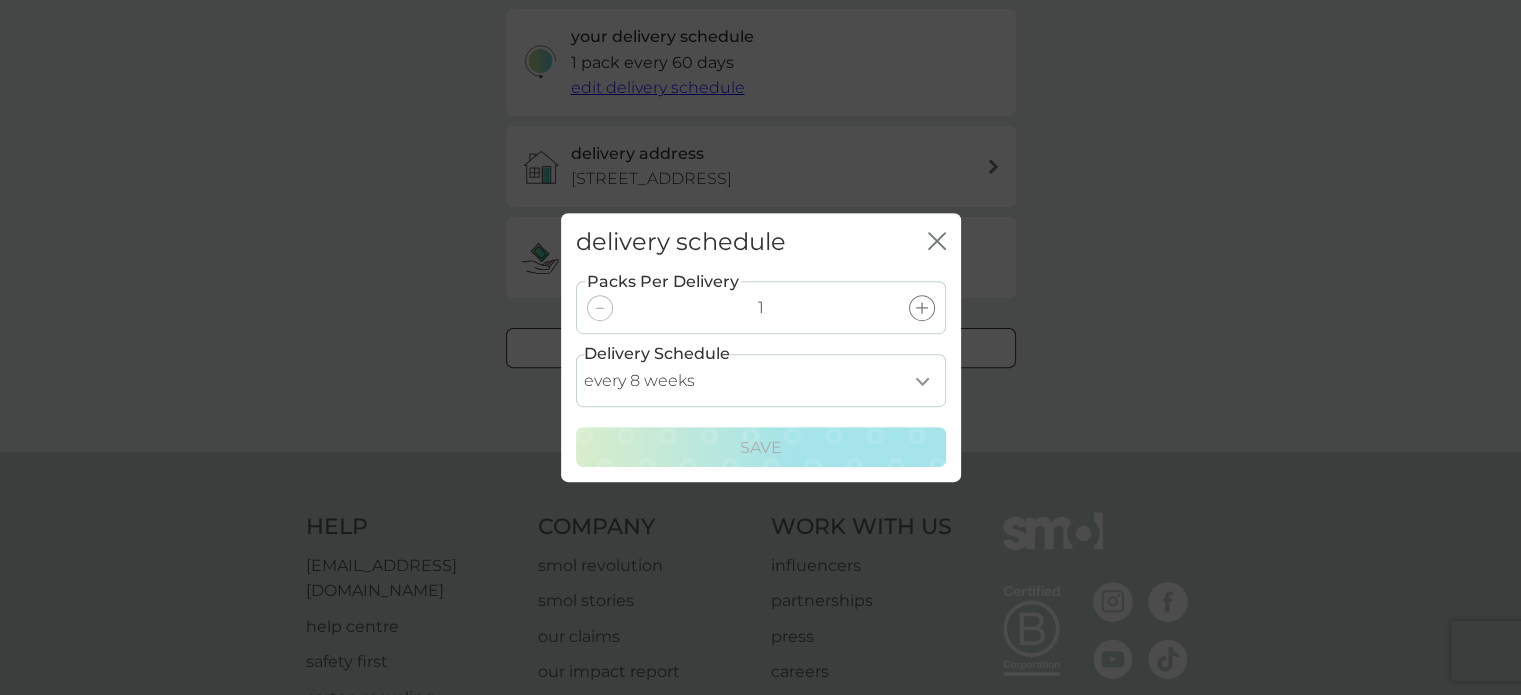 click on "every 1 week every 2 weeks every 3 weeks every 4 weeks every 5 weeks every 6 weeks every 7 weeks every 8 weeks every 9 weeks every 10 weeks every 11 weeks every 12 weeks every 13 weeks every 14 weeks every 15 weeks every 16 weeks every 17 weeks" at bounding box center [761, 380] 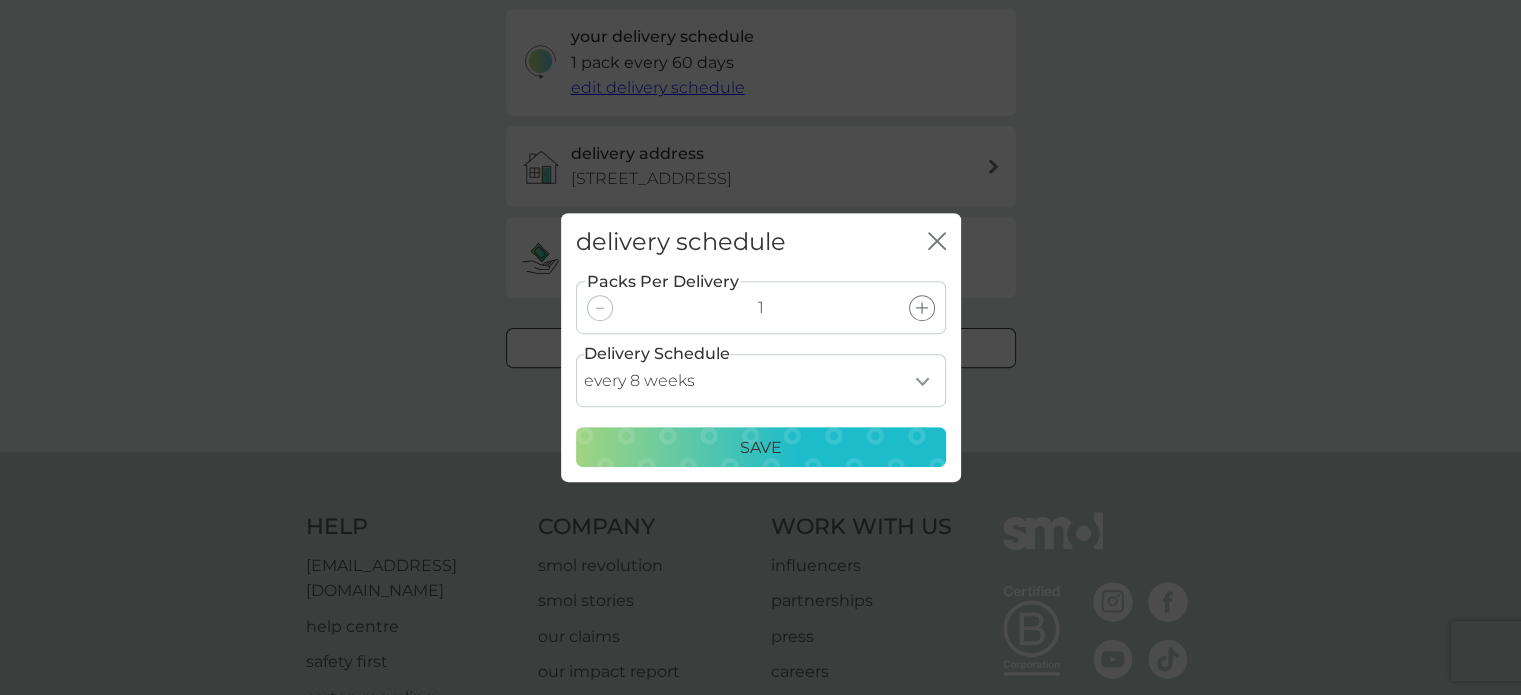 drag, startPoint x: 846, startPoint y: 424, endPoint x: 845, endPoint y: 437, distance: 13.038404 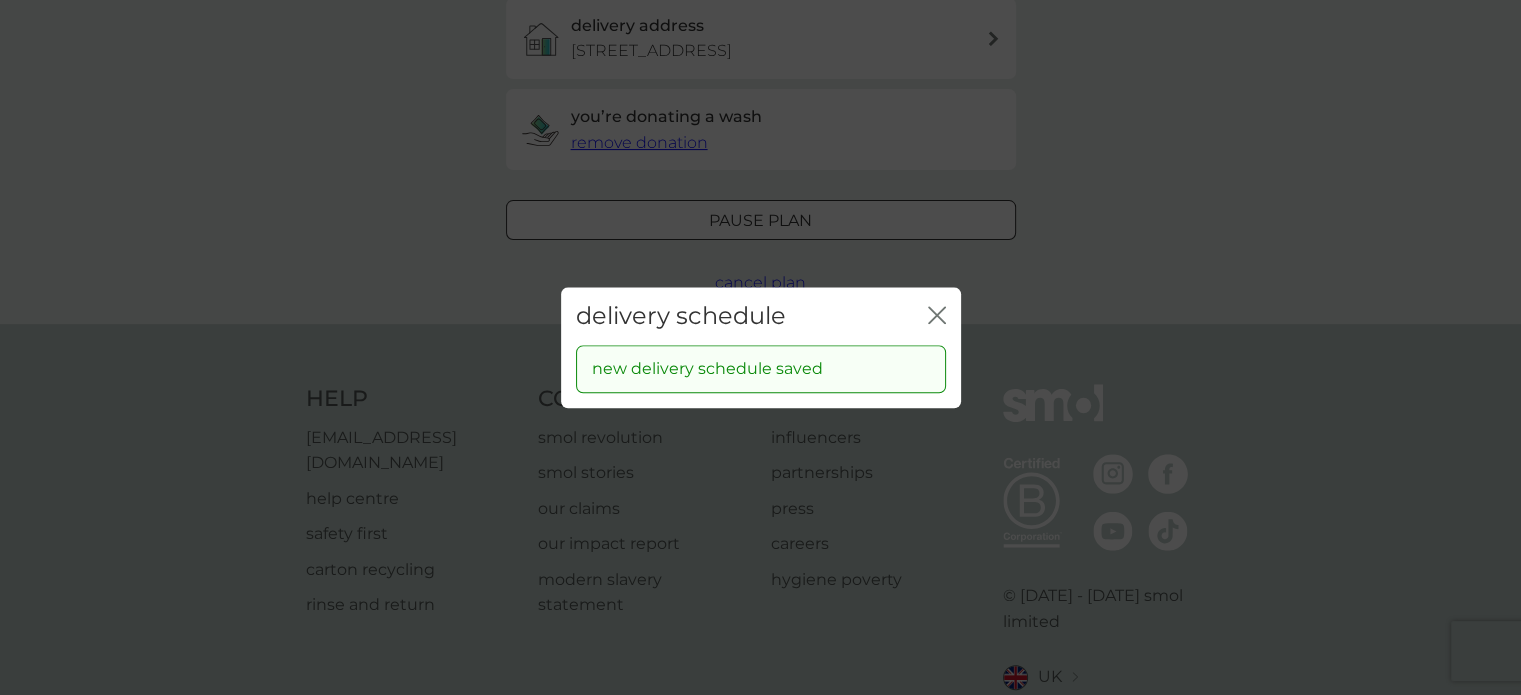 scroll, scrollTop: 480, scrollLeft: 0, axis: vertical 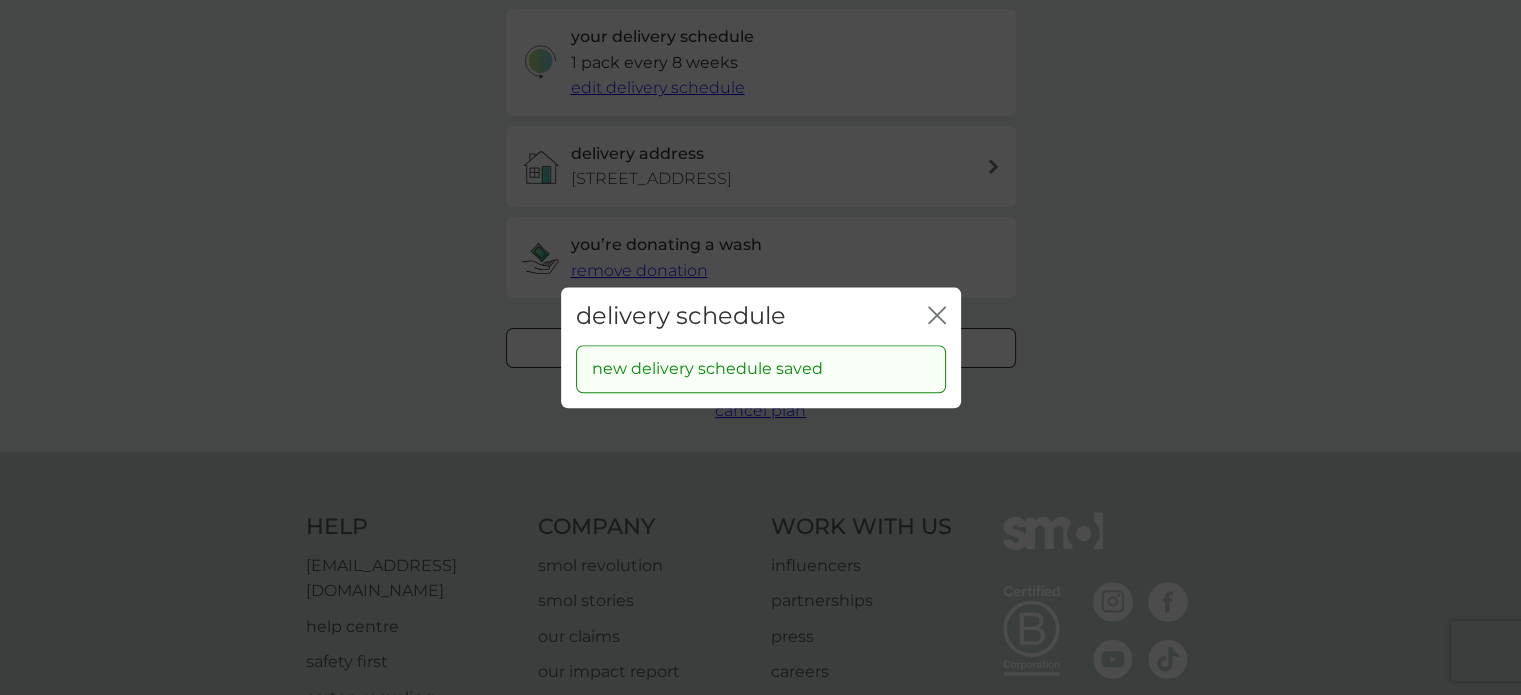 click 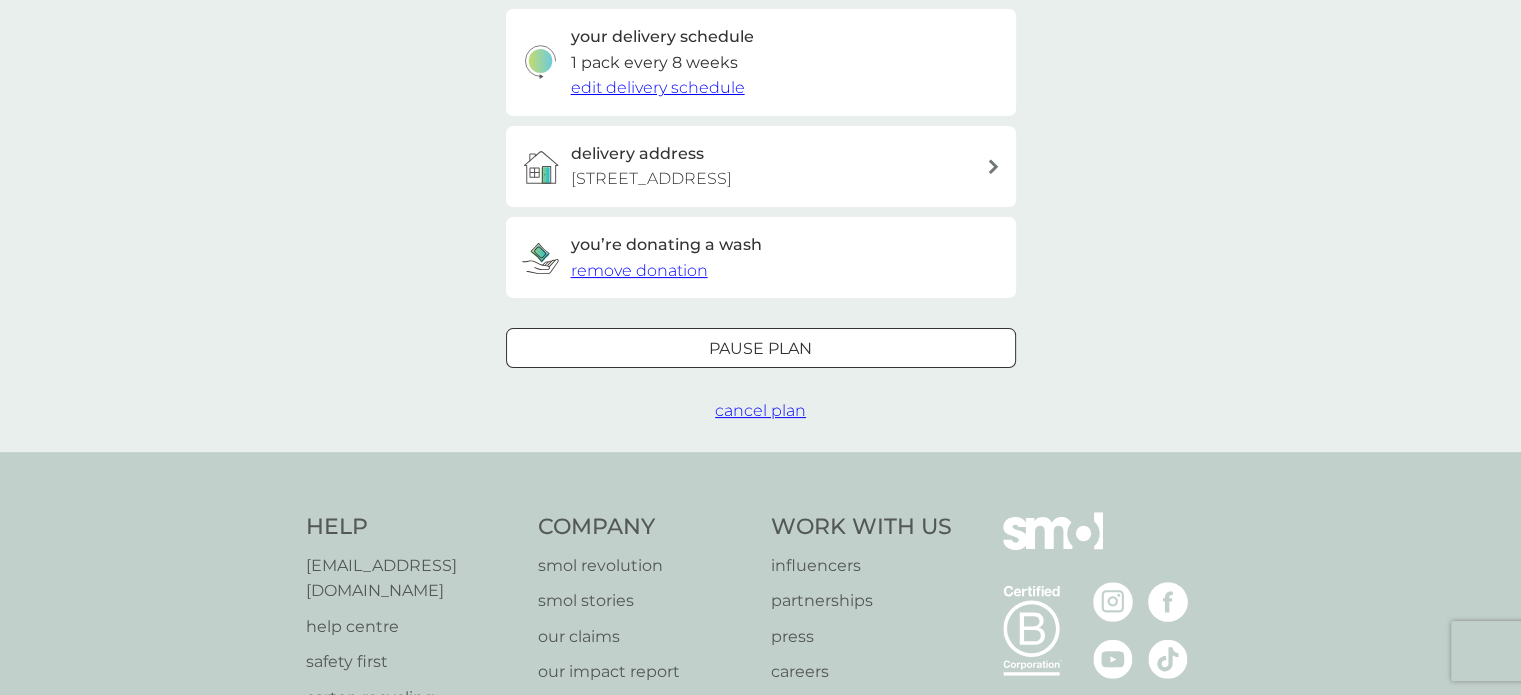 scroll, scrollTop: 0, scrollLeft: 0, axis: both 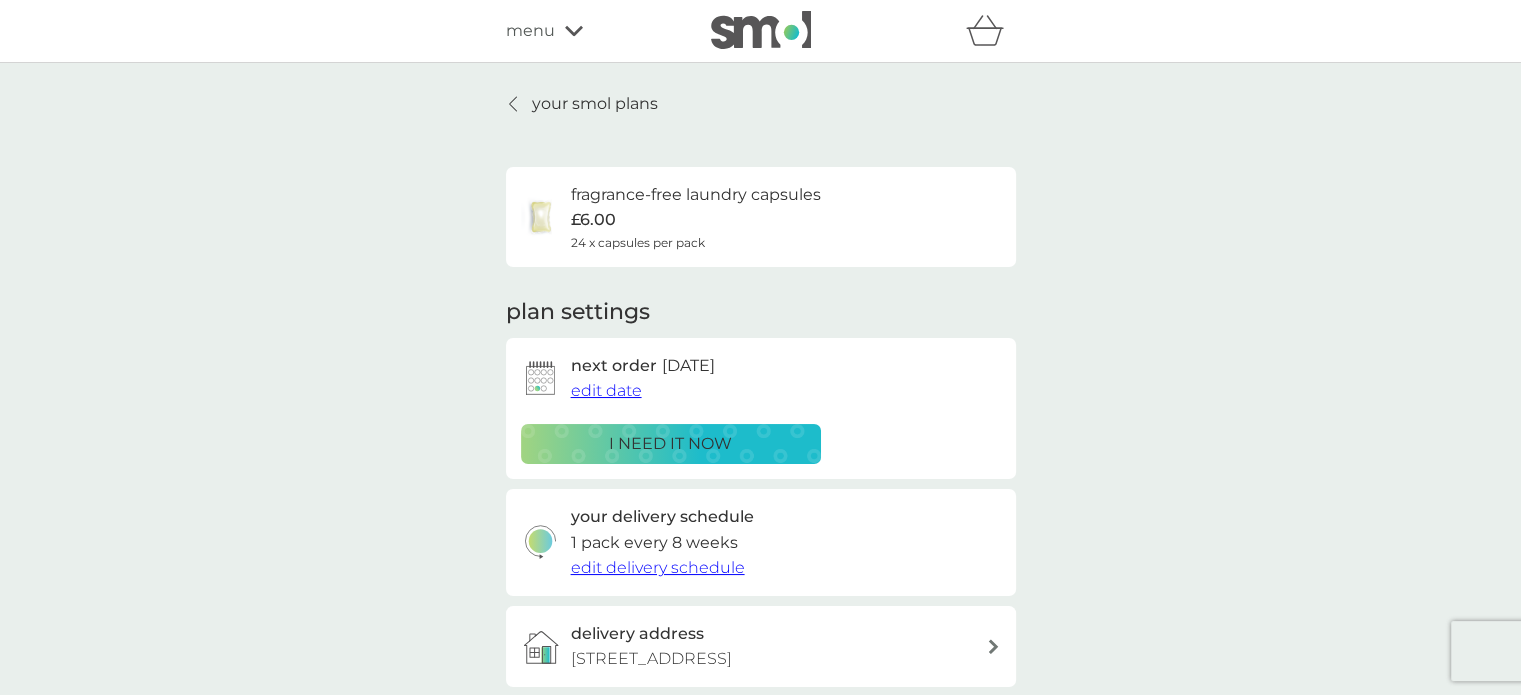 click on "your delivery schedule 1 pack every 8 weeks edit delivery schedule" at bounding box center (761, 542) 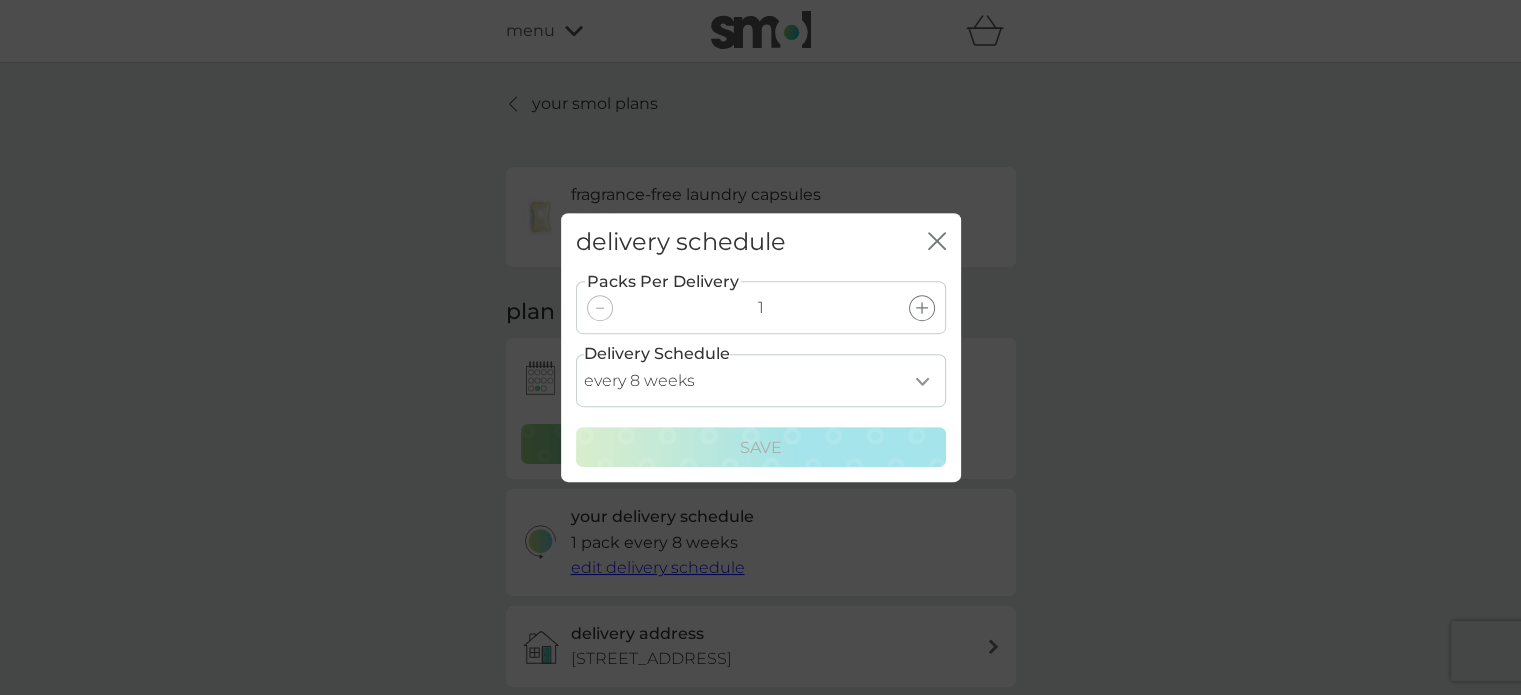 click on "close" 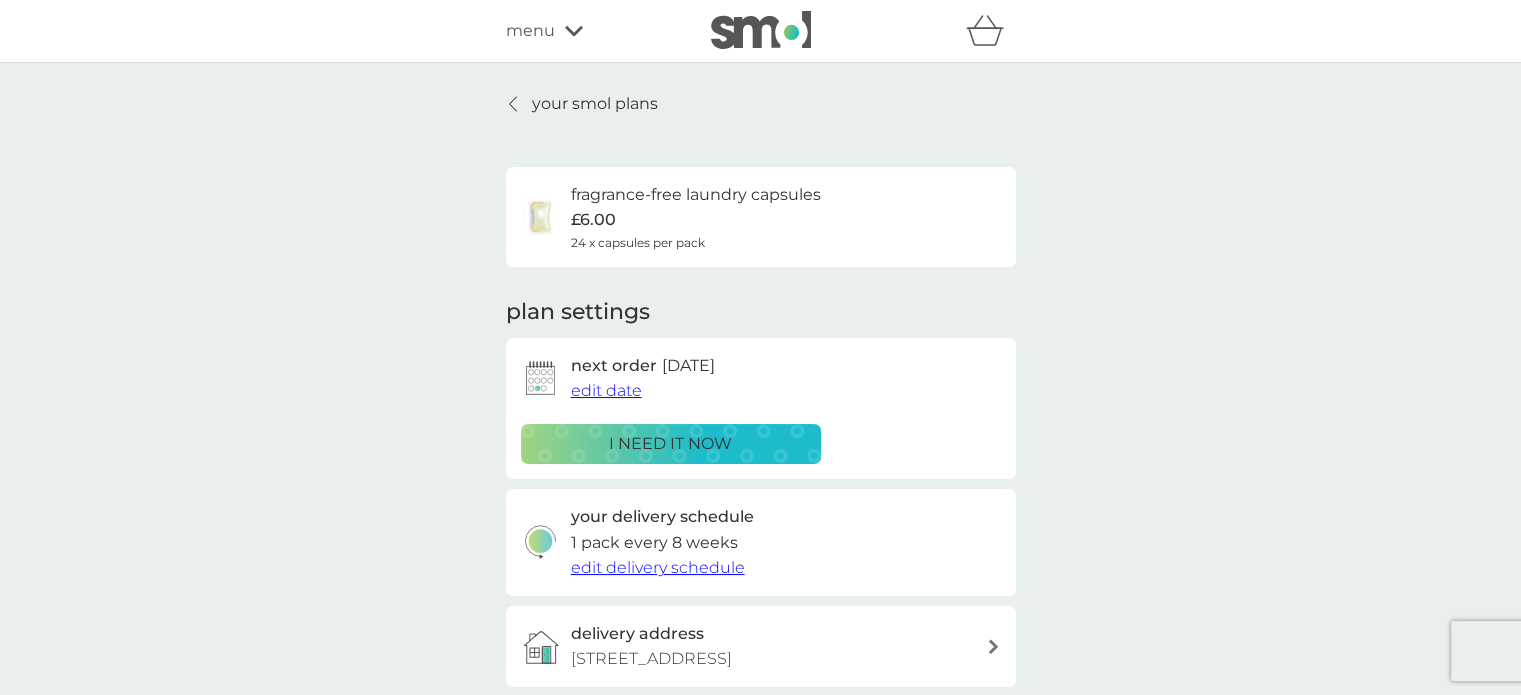 click on "edit date" at bounding box center [606, 390] 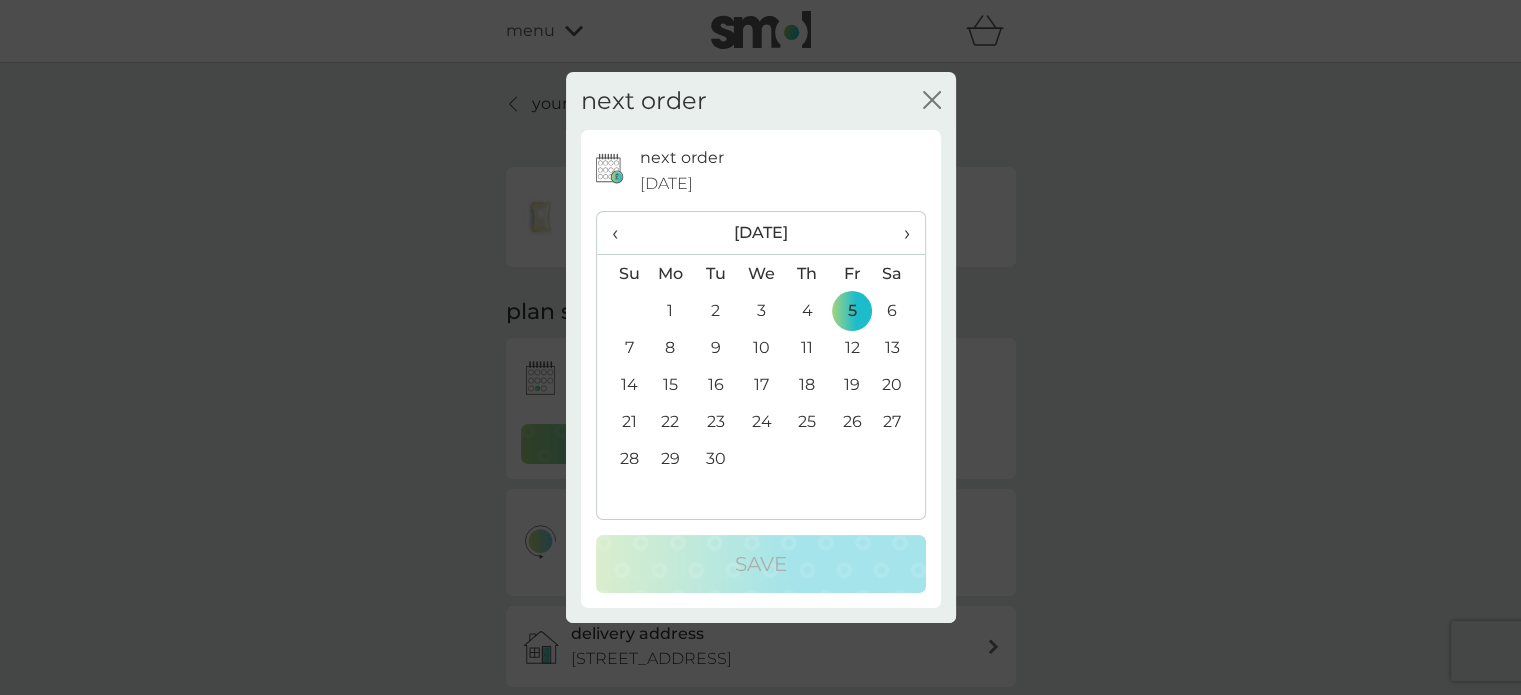 click on "‹" at bounding box center [622, 233] 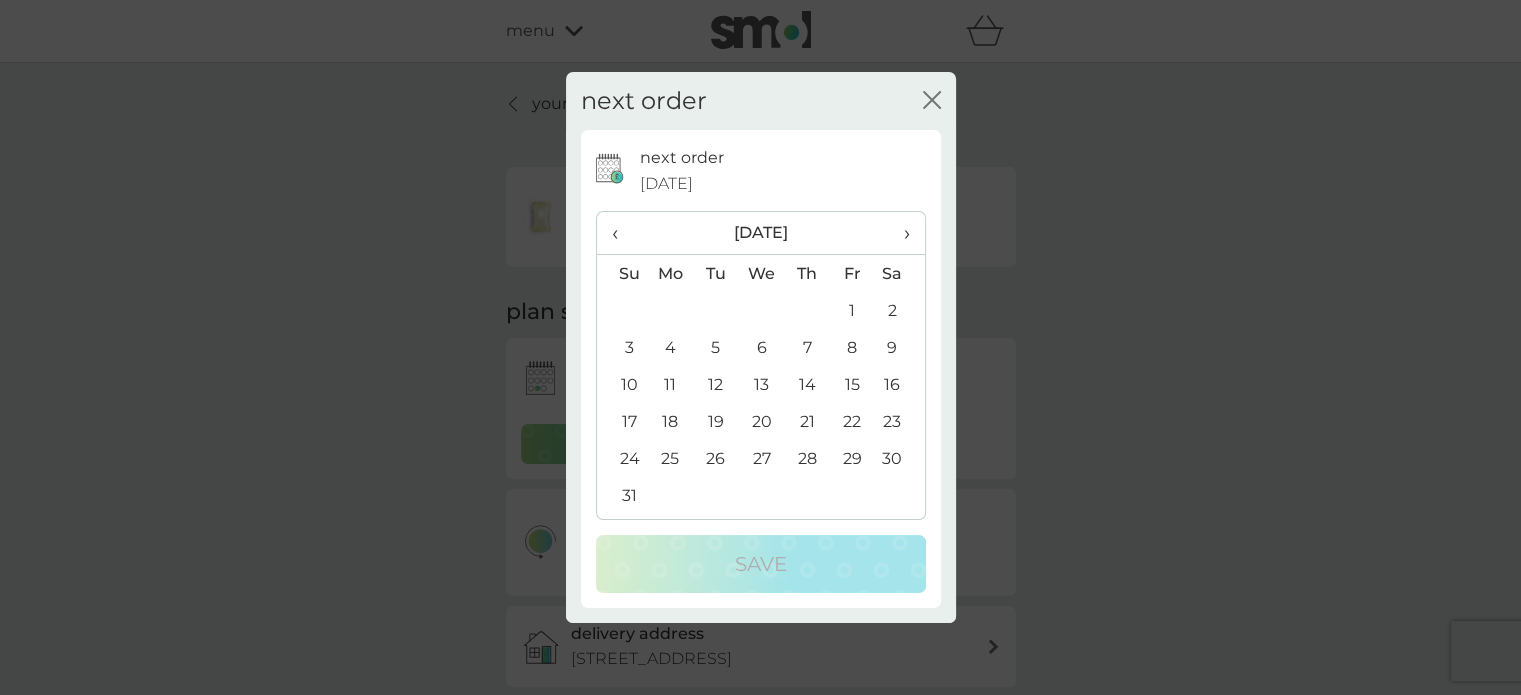 click on "‹" at bounding box center [622, 233] 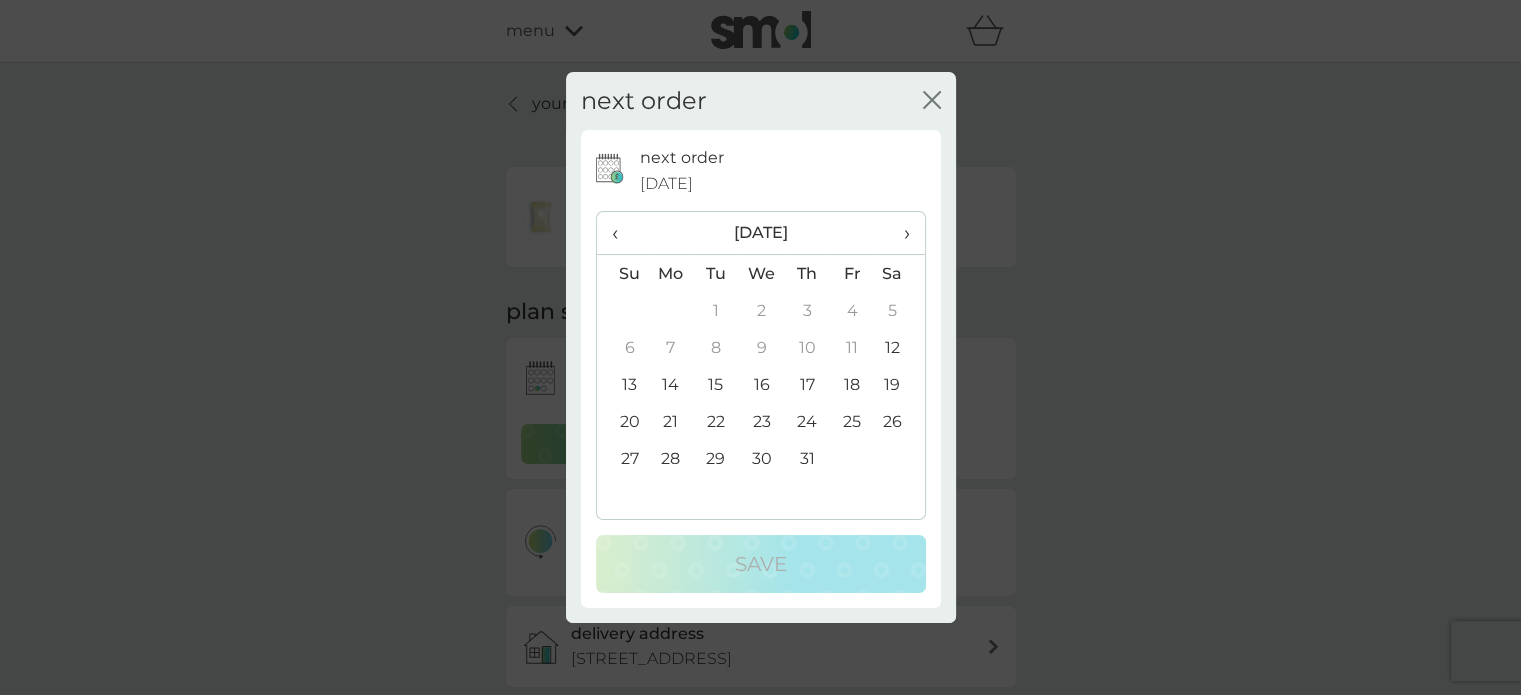 click on "12" at bounding box center [899, 347] 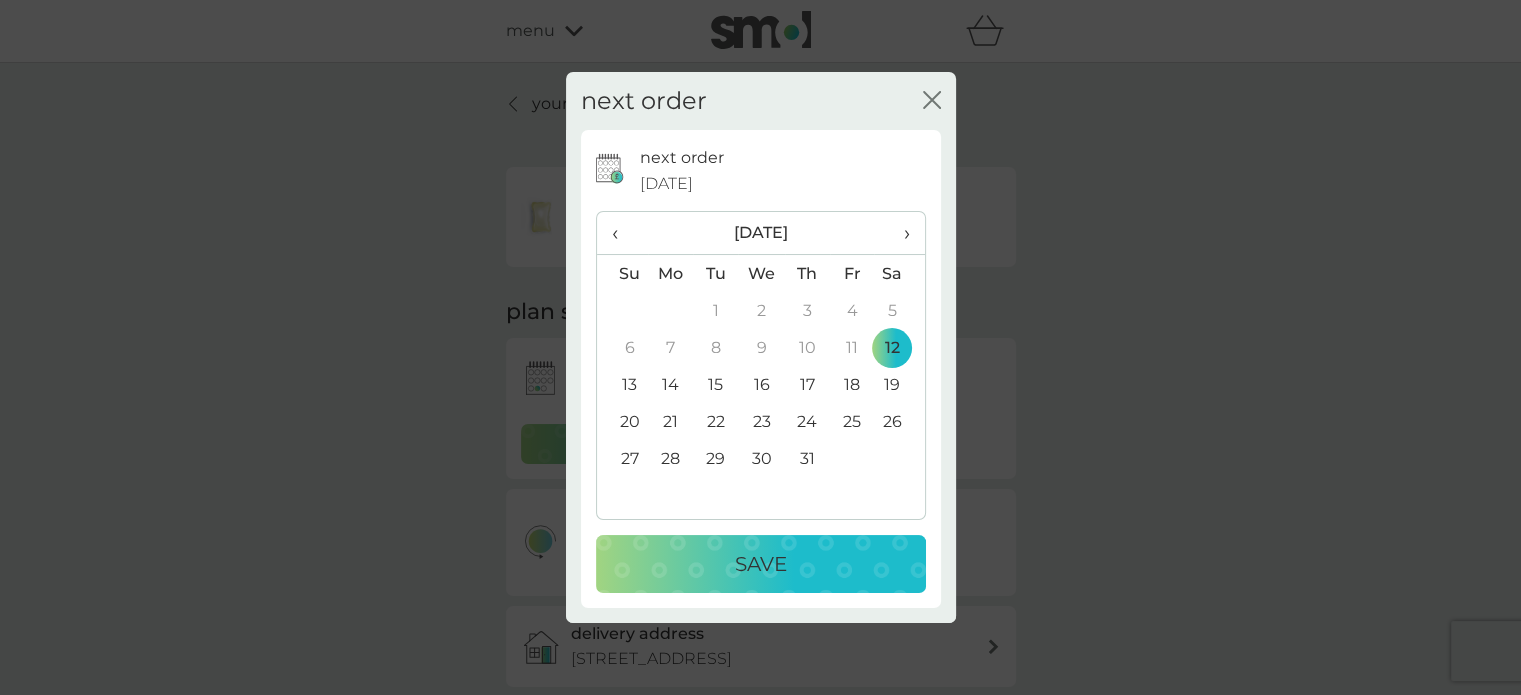 click on "Save" at bounding box center (761, 564) 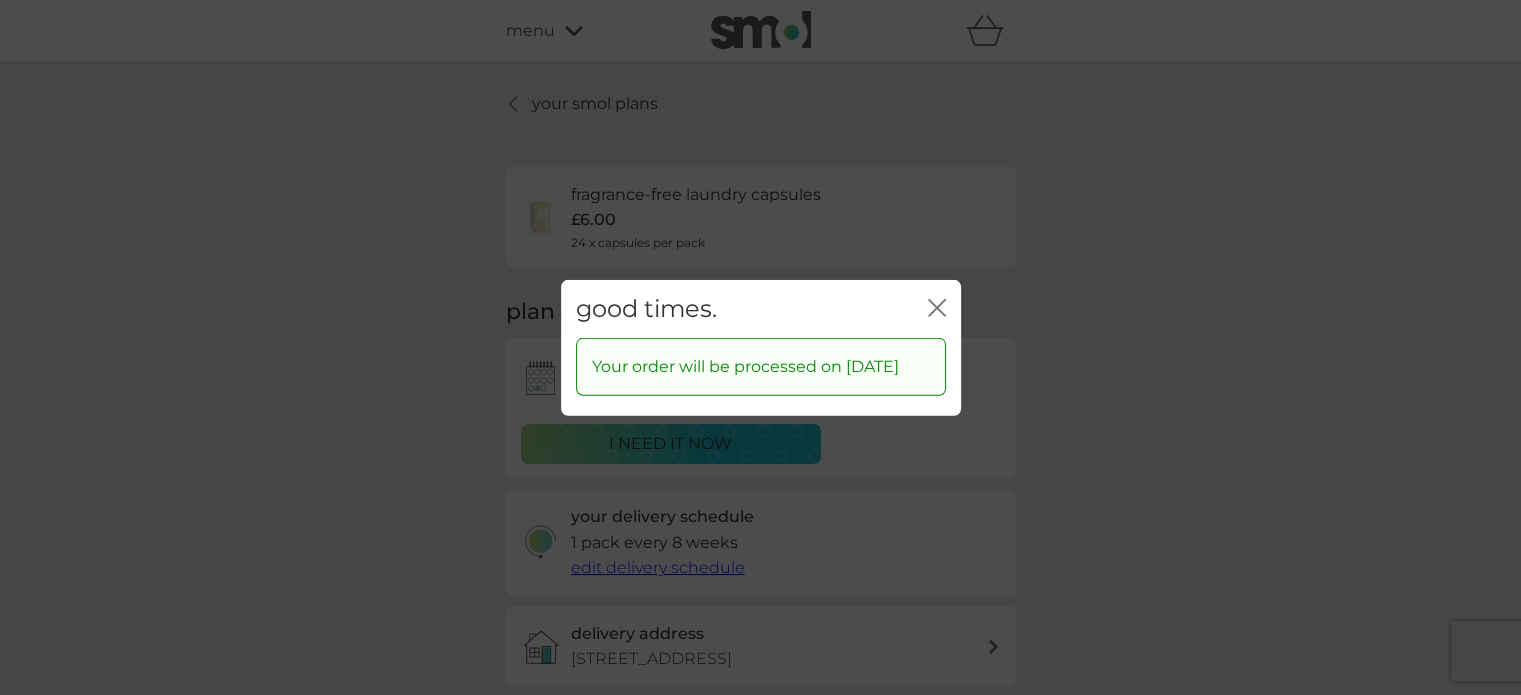 click on "close" 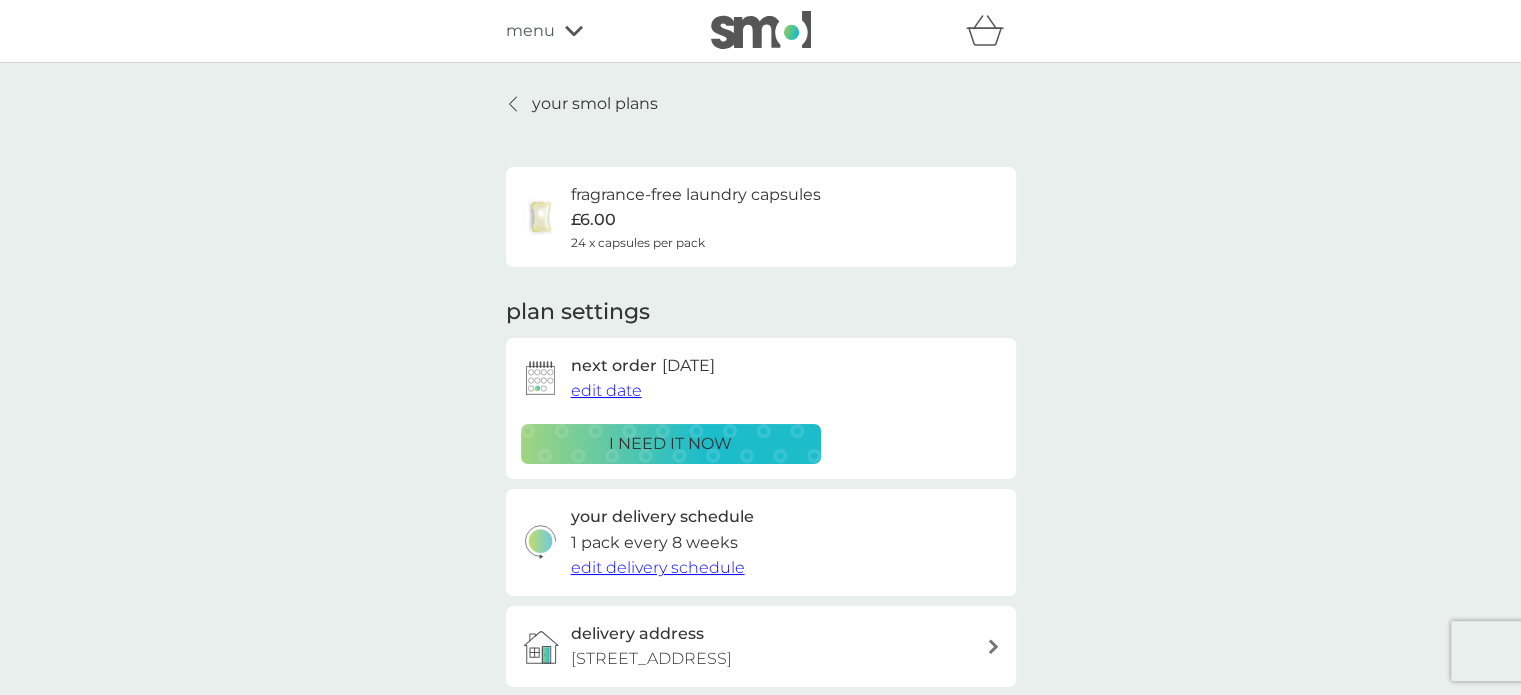 click on "your smol plans" at bounding box center [595, 104] 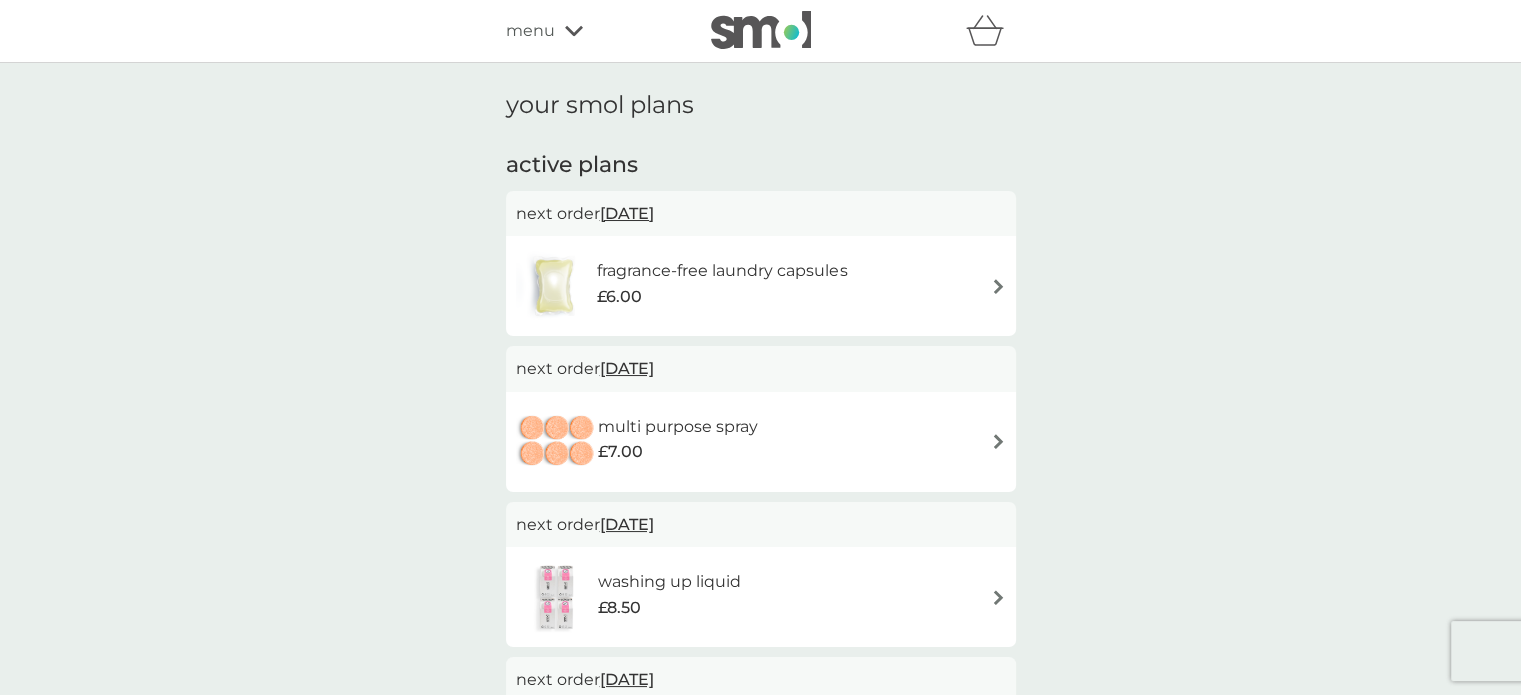 click on "menu" at bounding box center [530, 31] 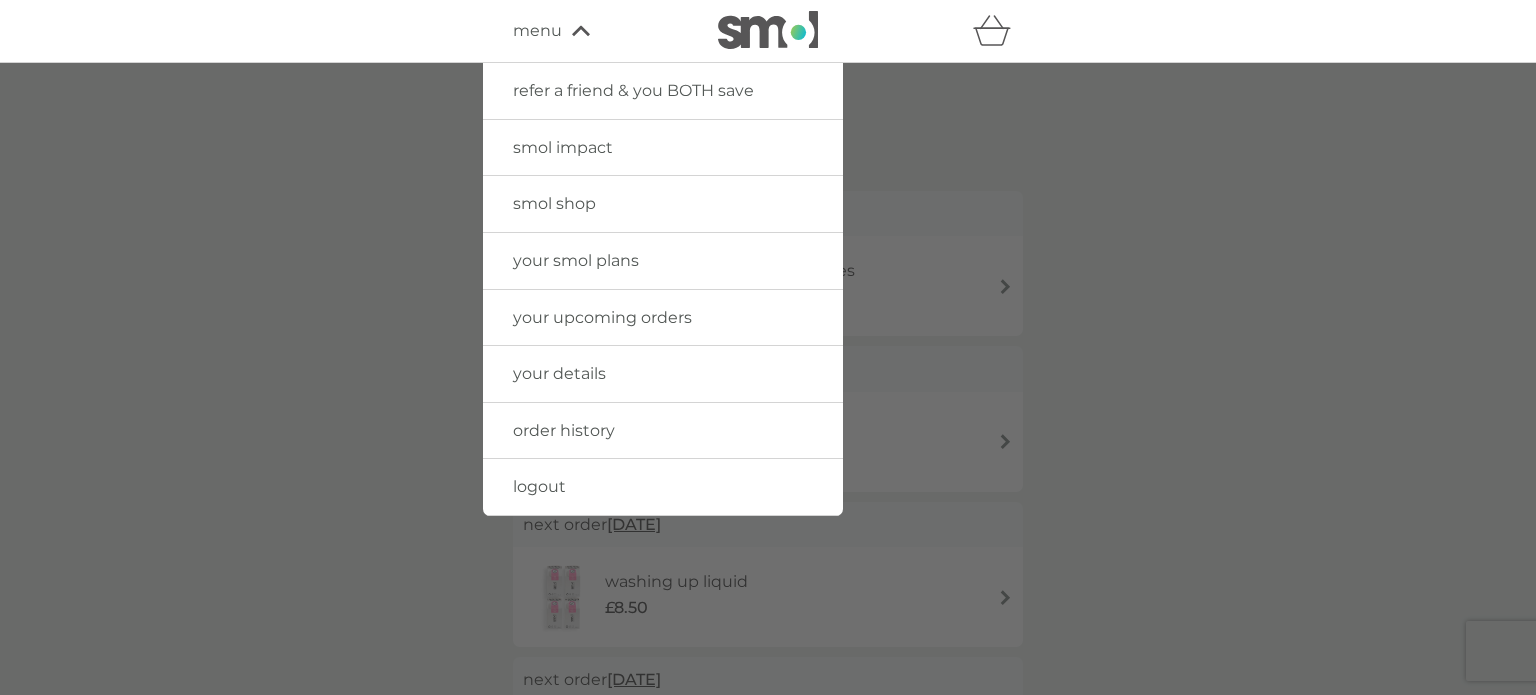 click on "menu" at bounding box center (537, 31) 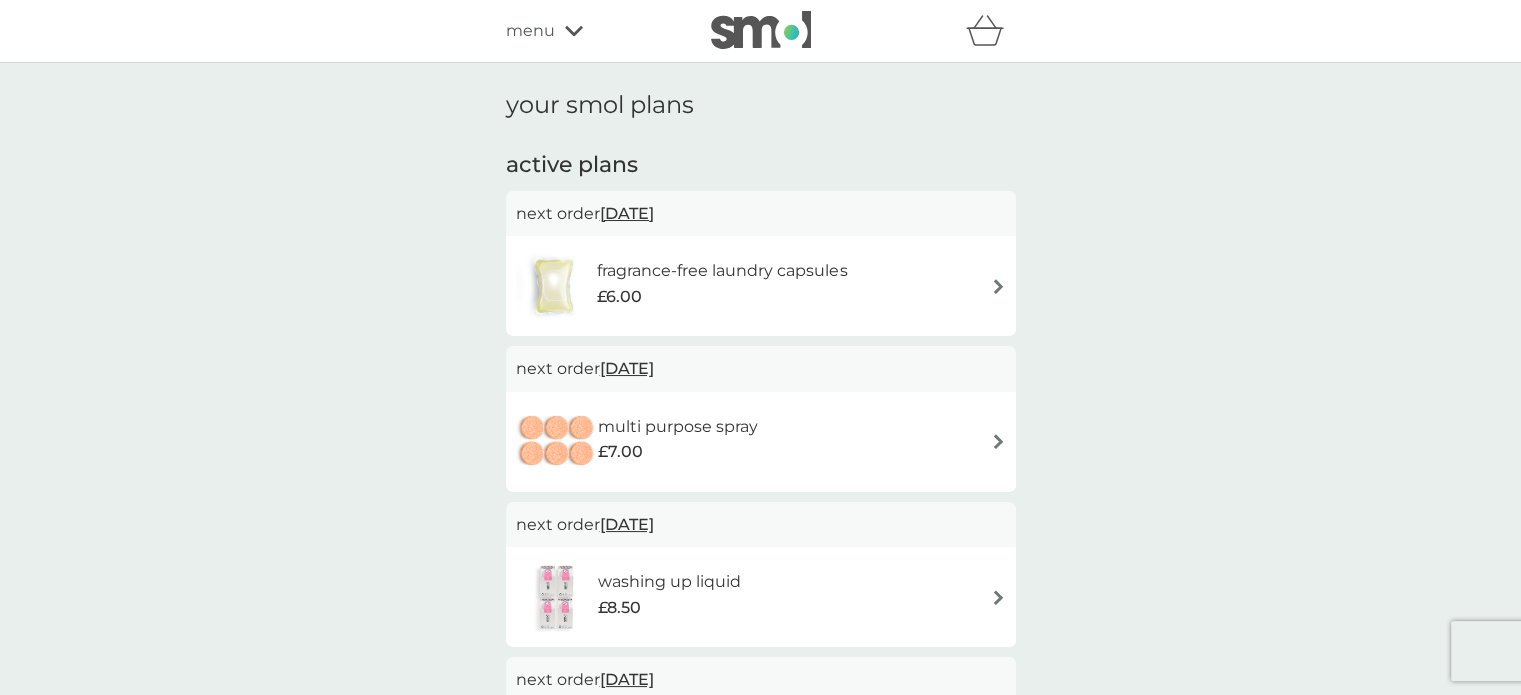 click on "menu" at bounding box center [530, 31] 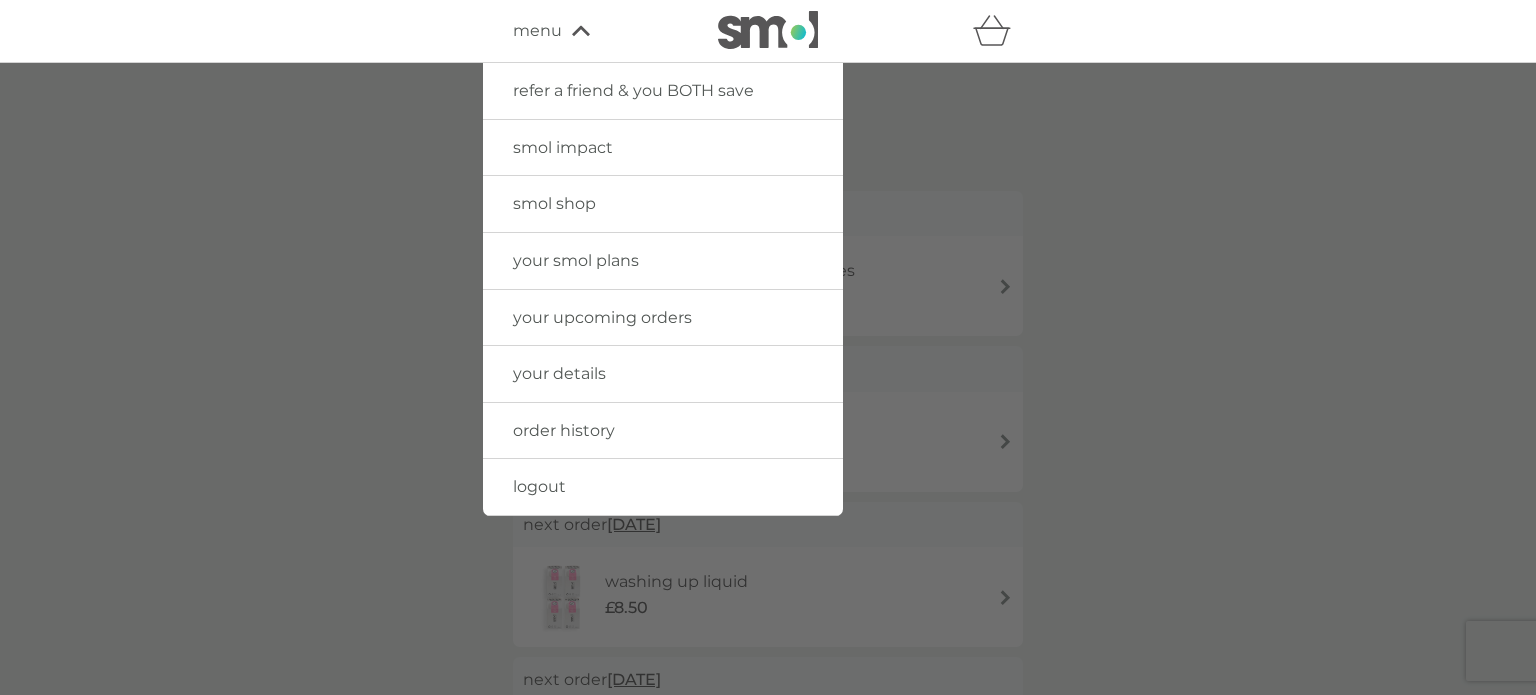 click on "your details" at bounding box center (559, 373) 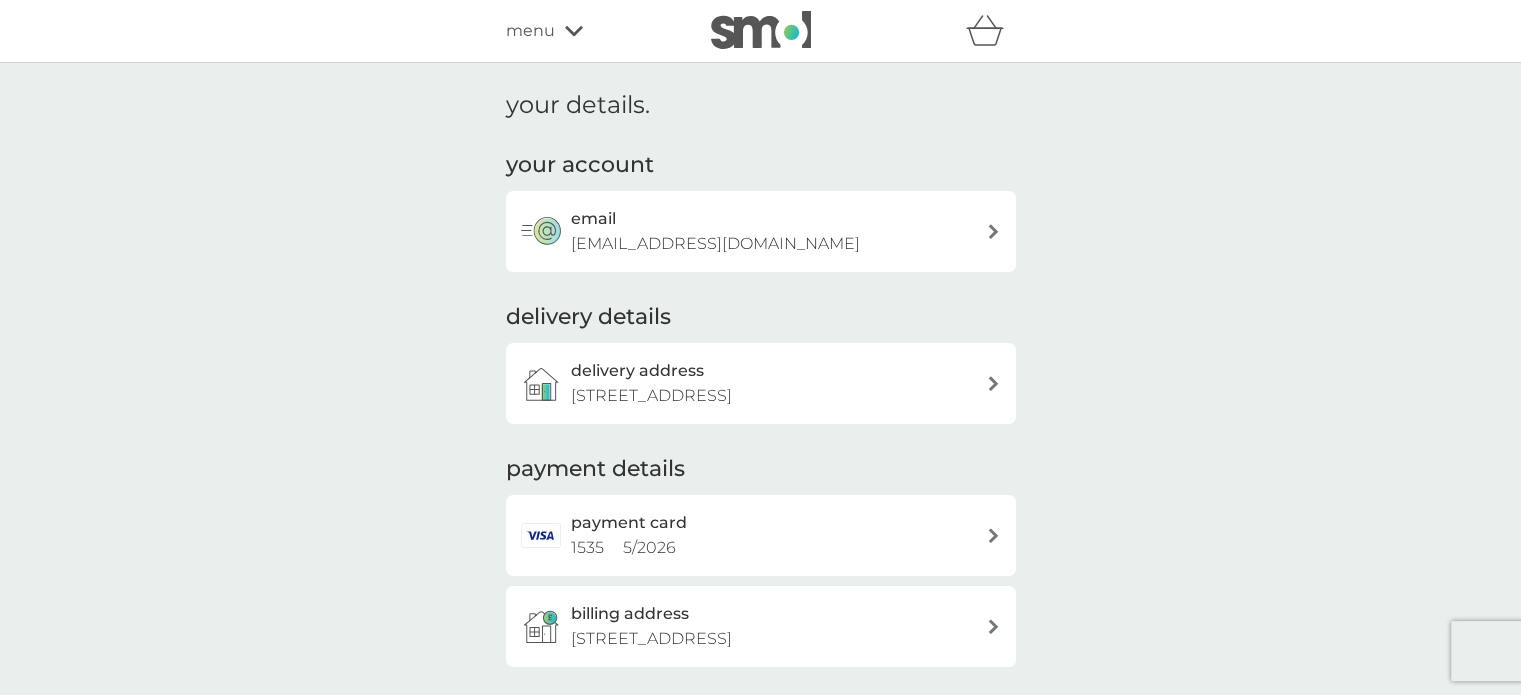 scroll, scrollTop: 475, scrollLeft: 0, axis: vertical 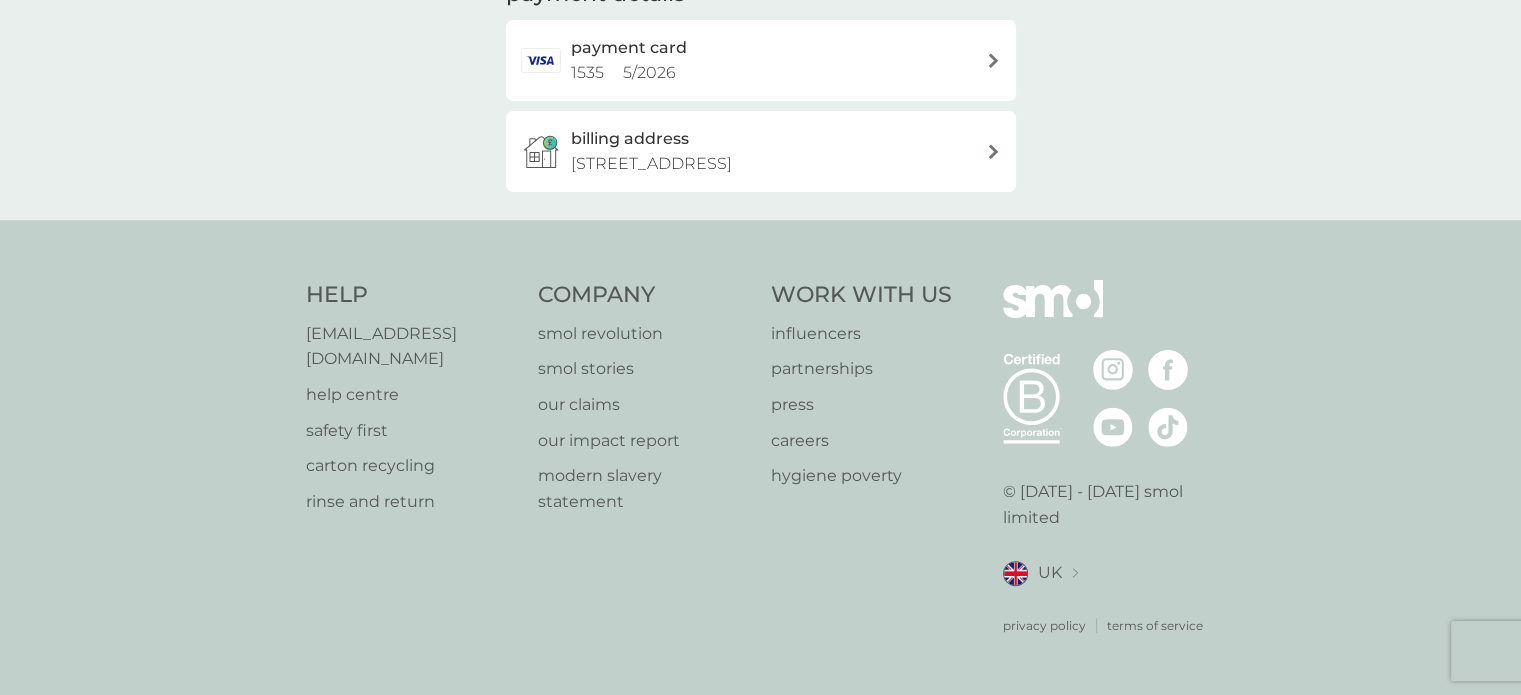click at bounding box center (993, 60) 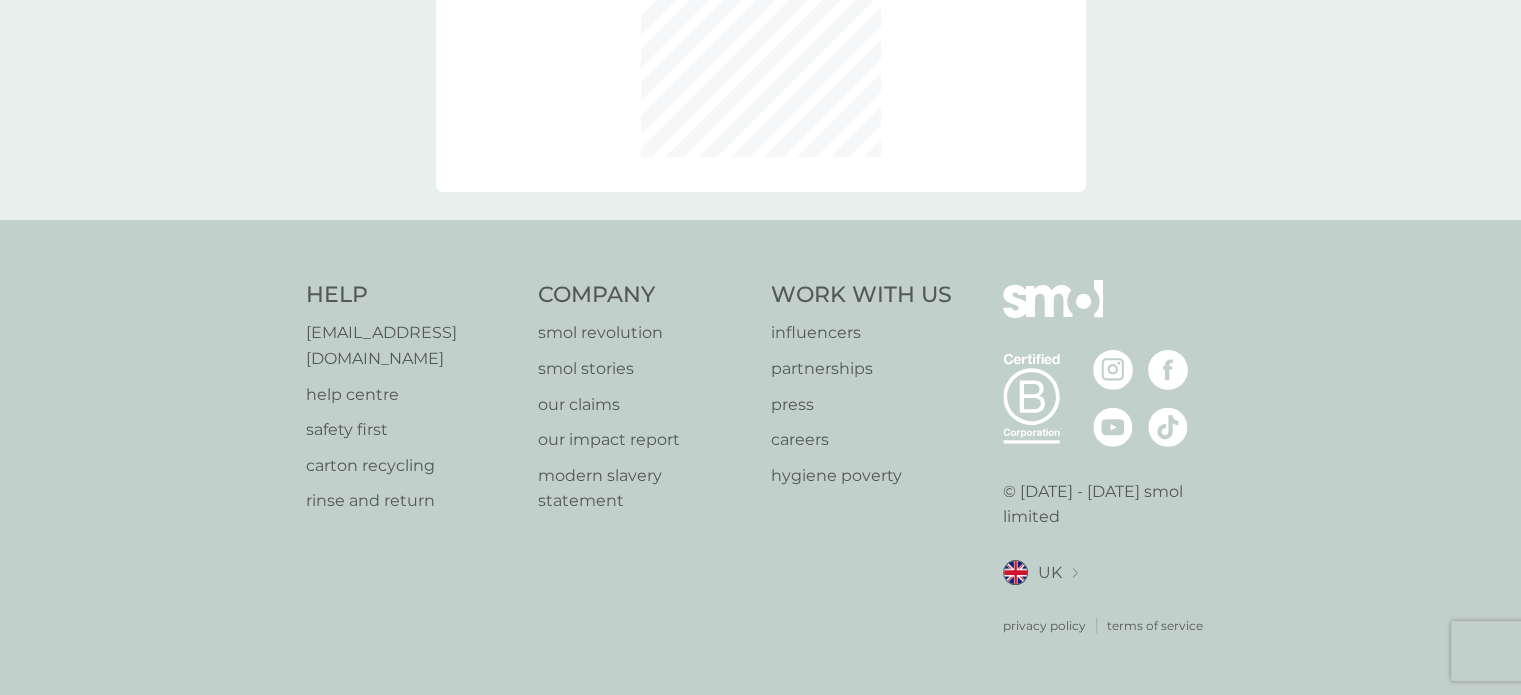 scroll, scrollTop: 0, scrollLeft: 0, axis: both 